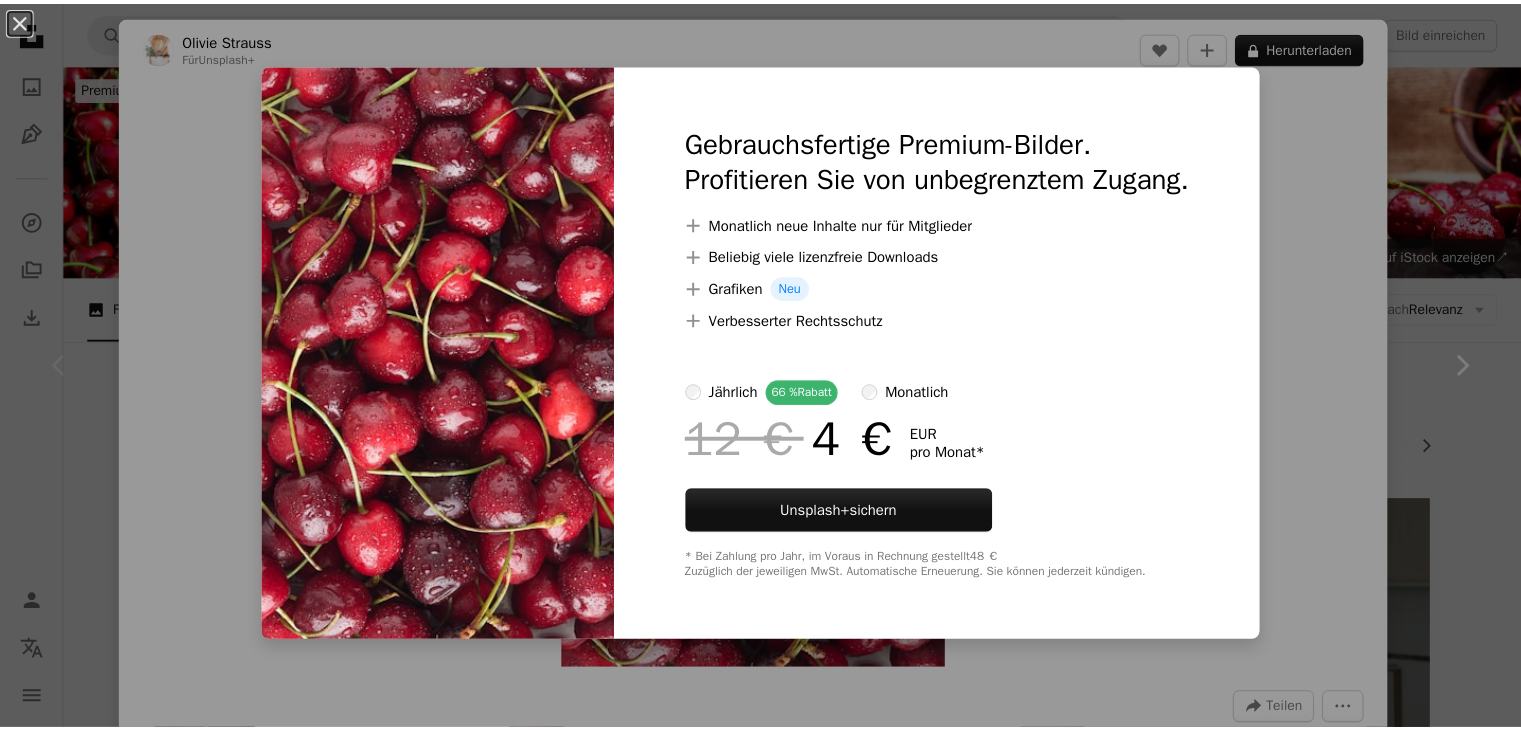 scroll, scrollTop: 400, scrollLeft: 0, axis: vertical 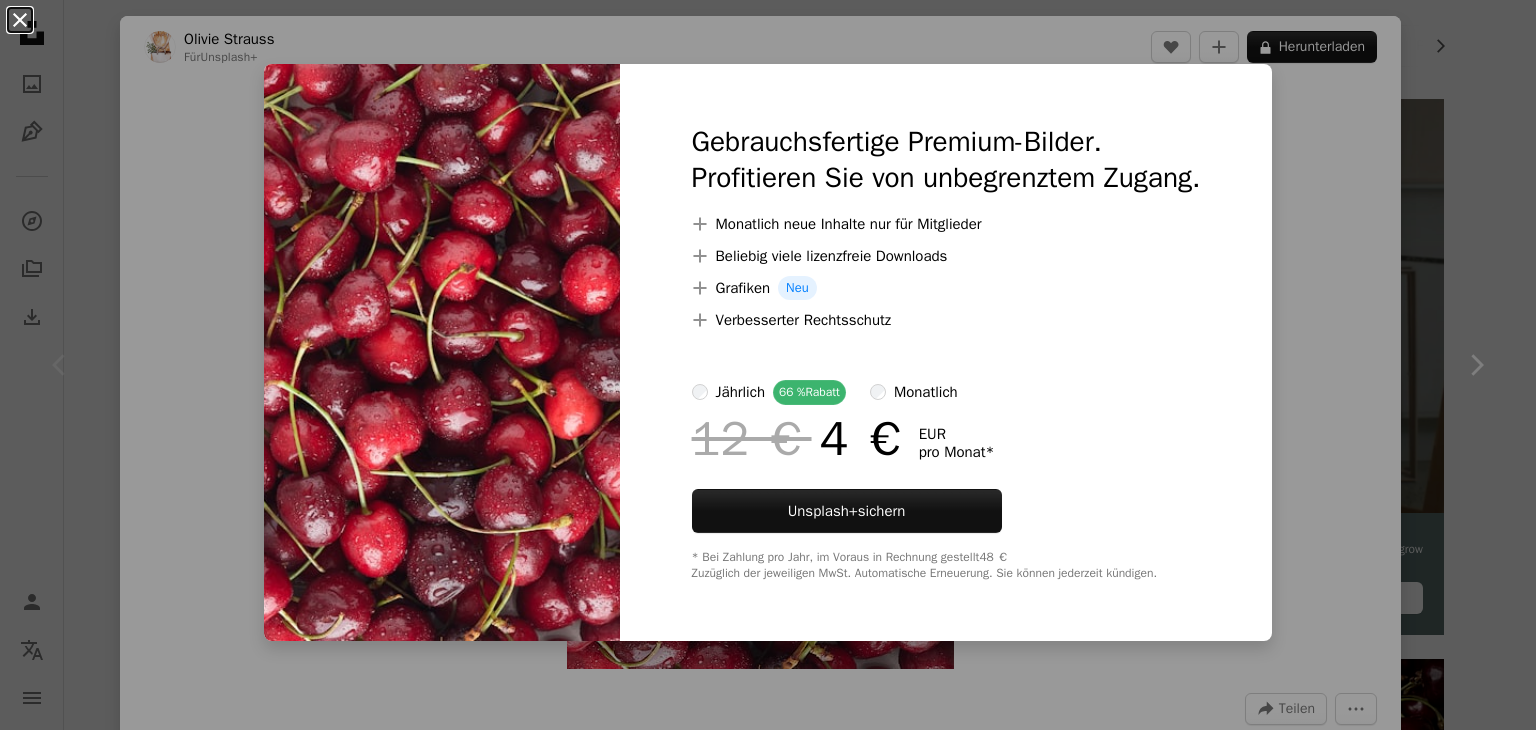 click on "An X shape" at bounding box center [20, 20] 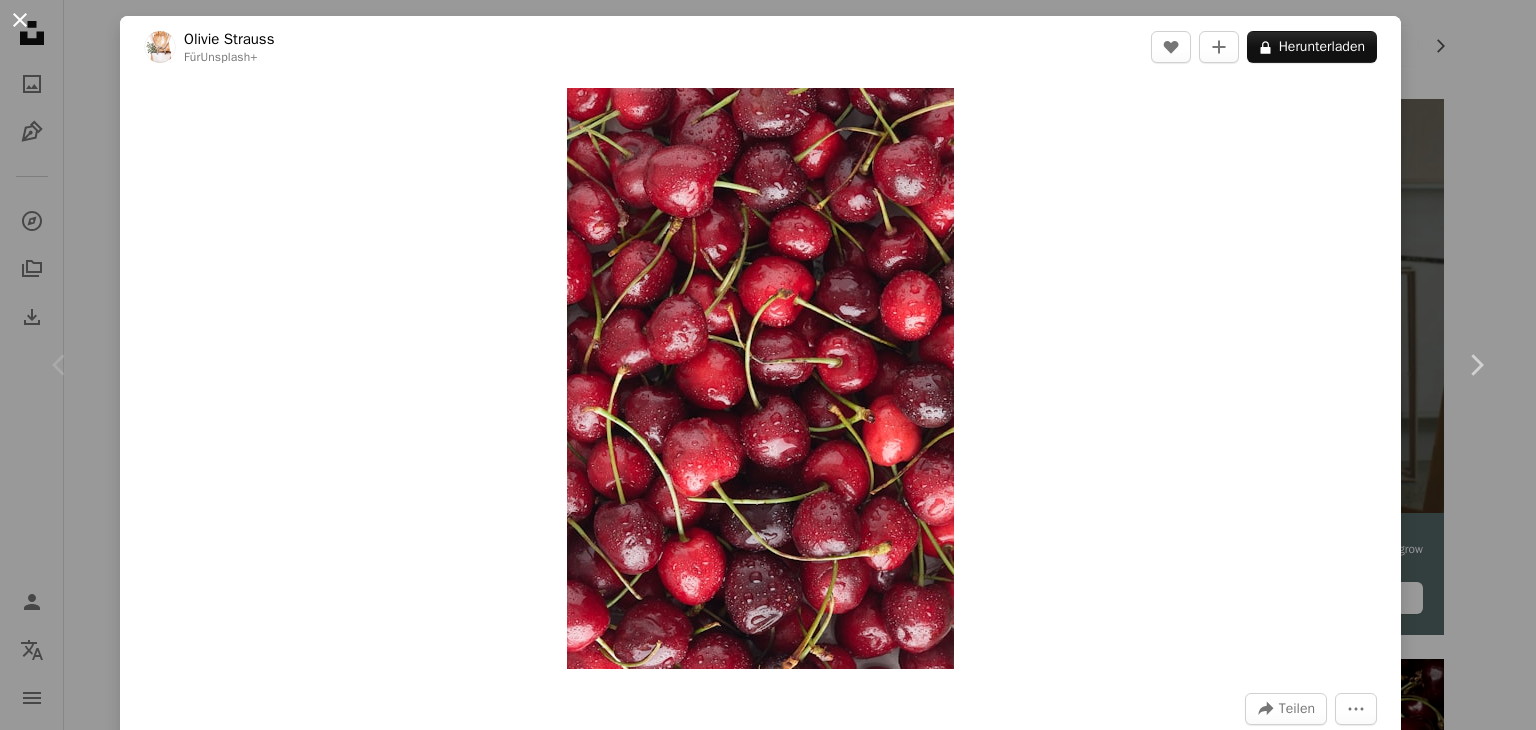 click on "An X shape" at bounding box center [20, 20] 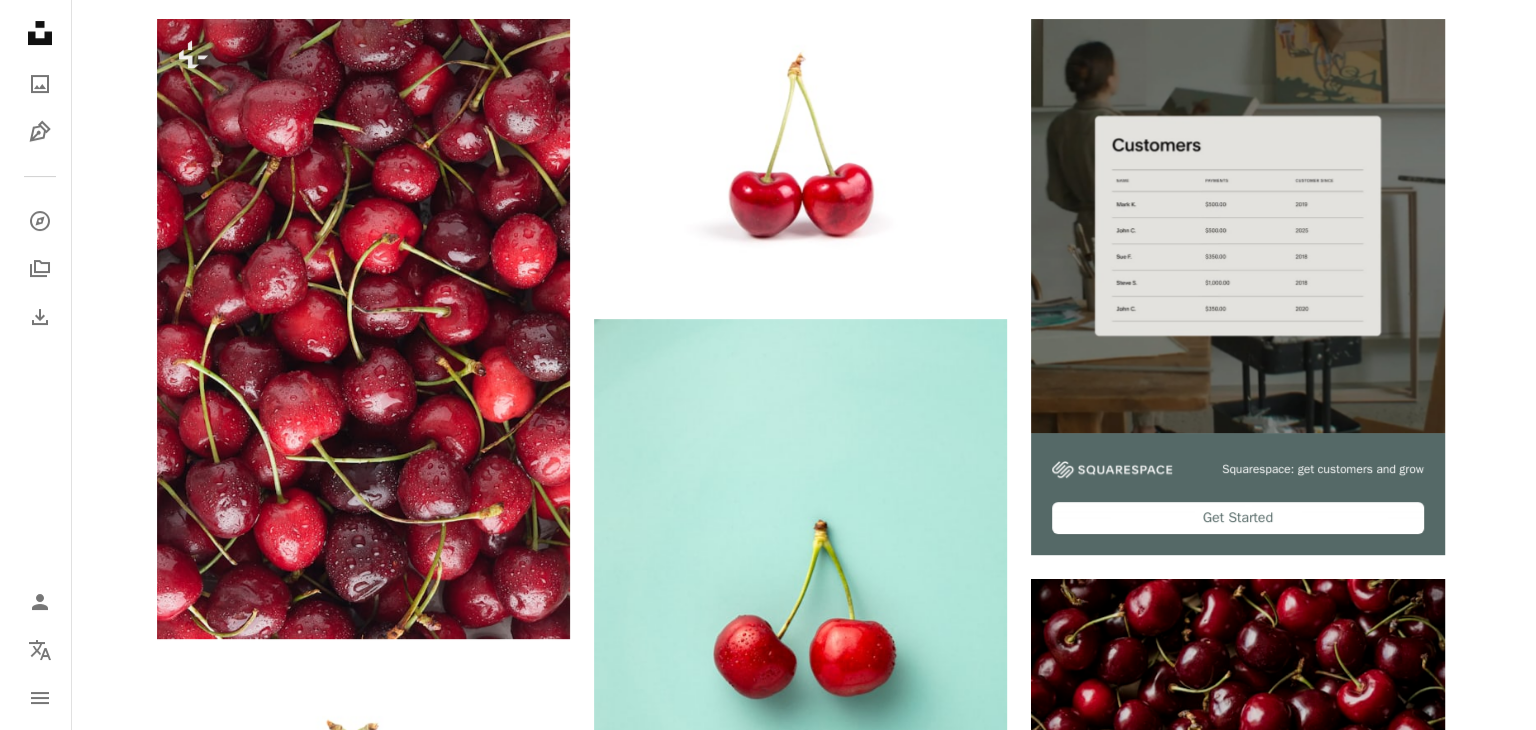 scroll, scrollTop: 600, scrollLeft: 0, axis: vertical 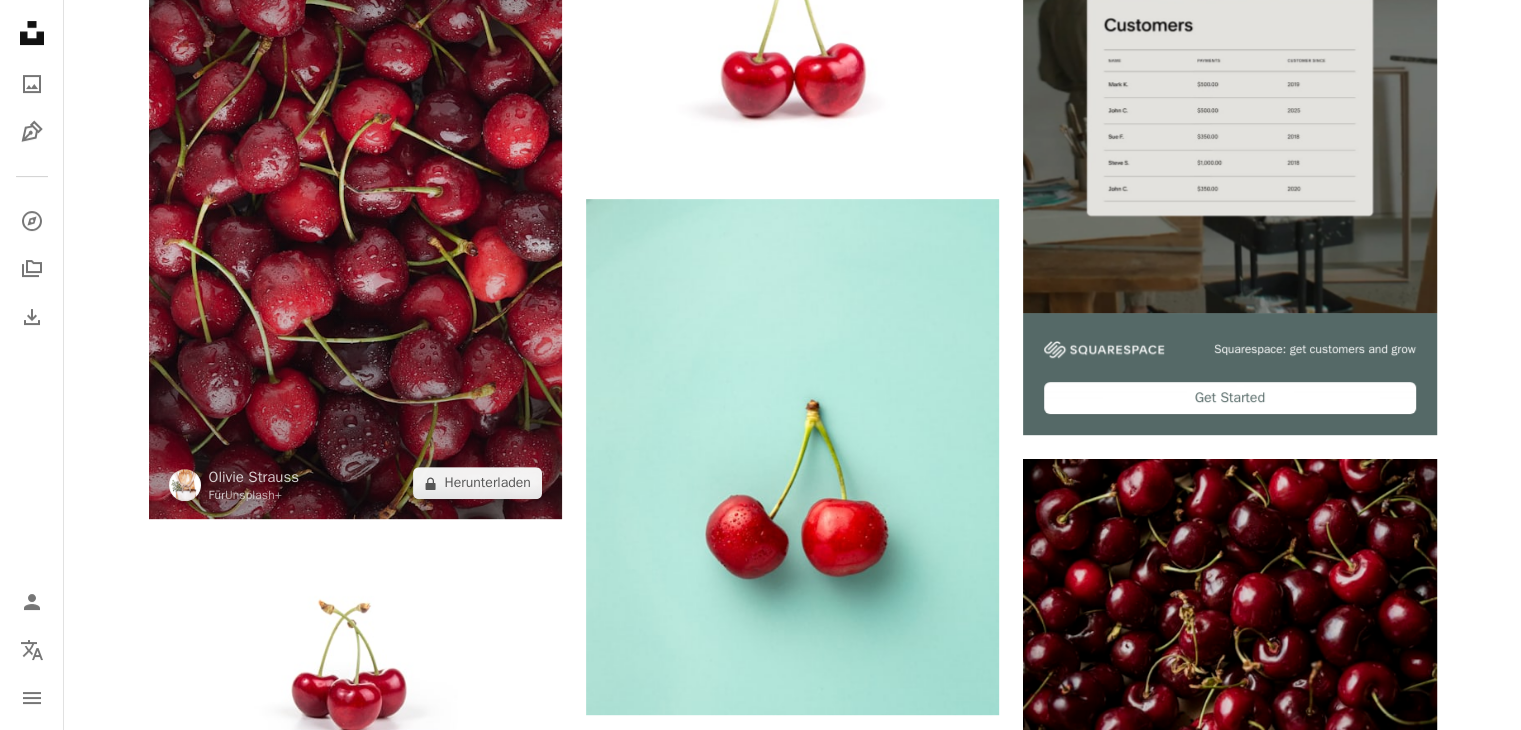 click at bounding box center [355, 209] 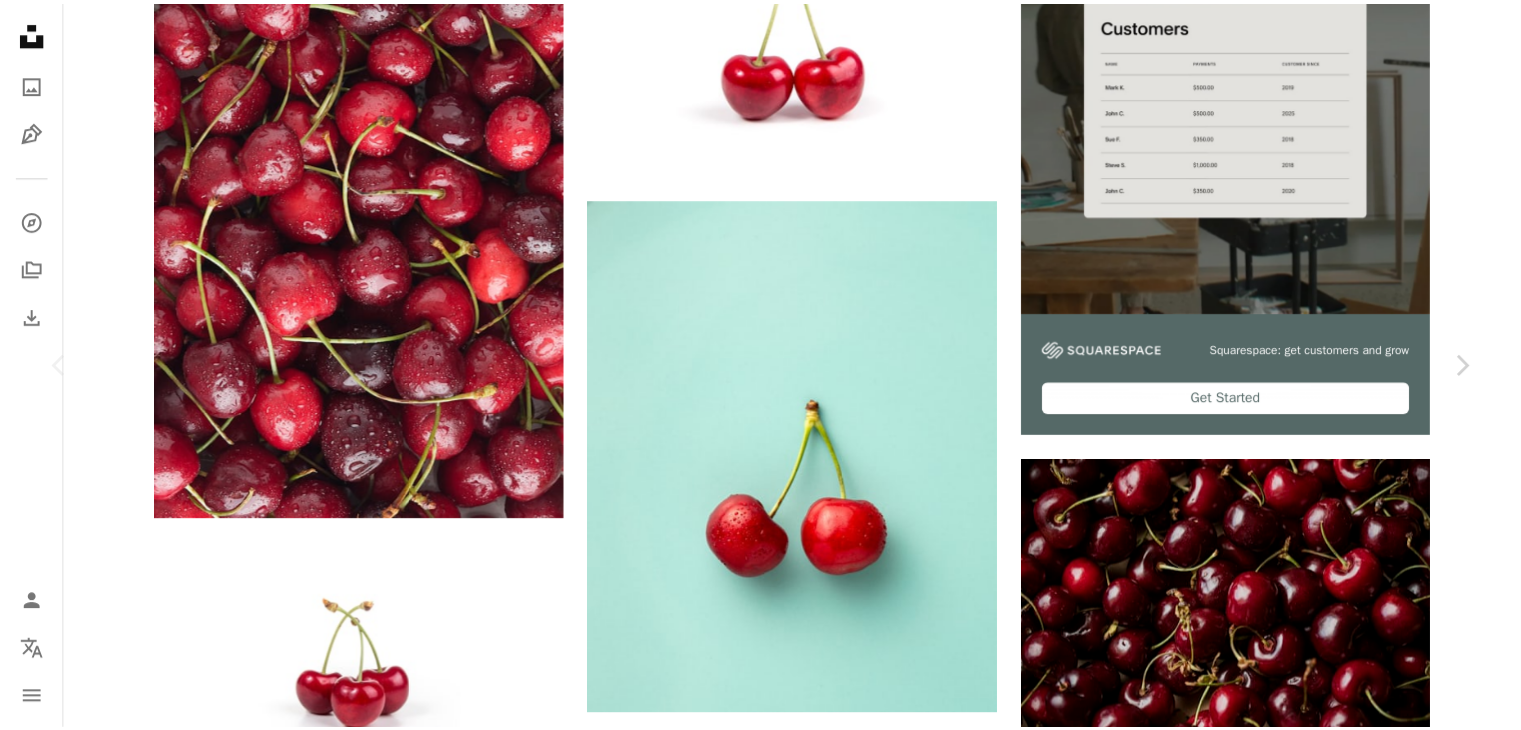 scroll, scrollTop: 8894, scrollLeft: 0, axis: vertical 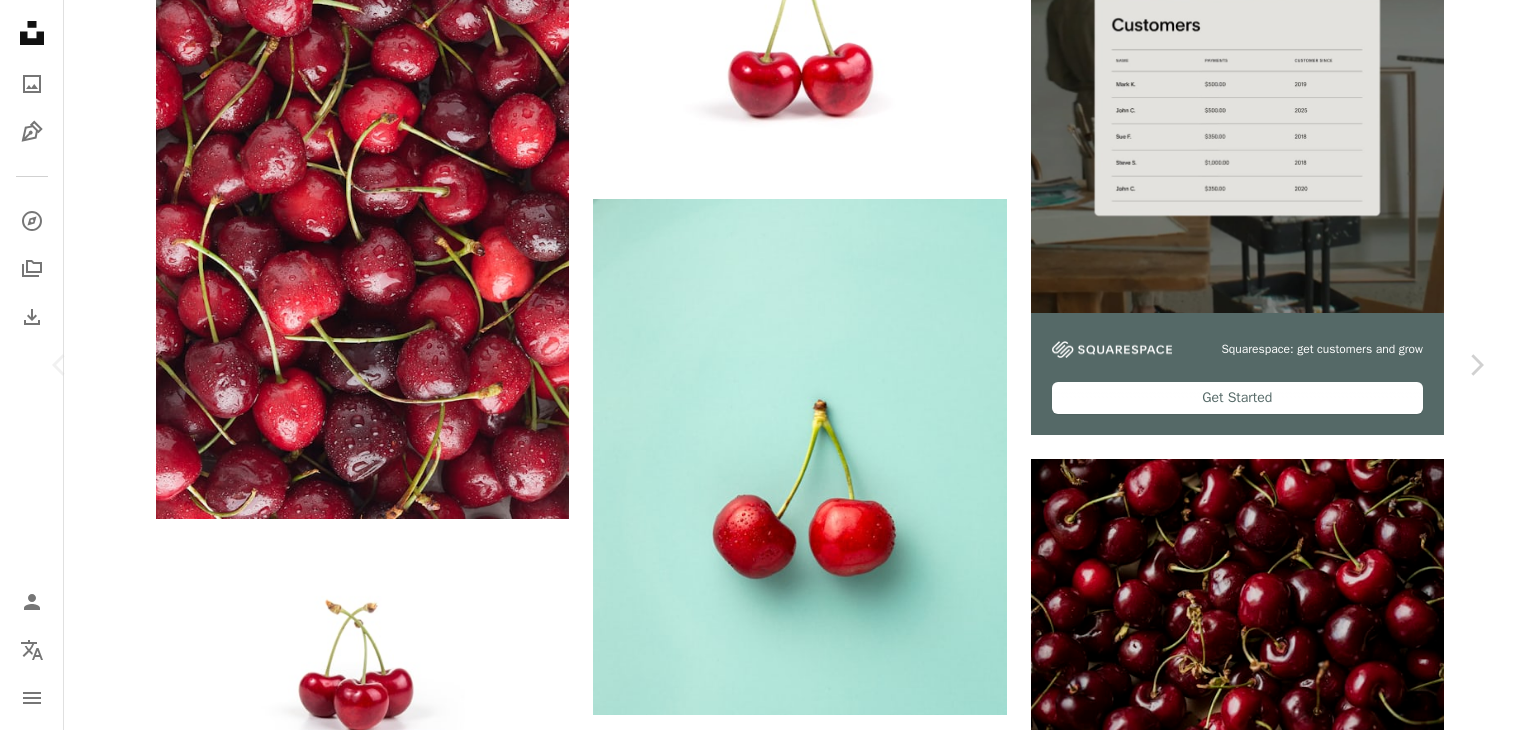 click on "An X shape" at bounding box center (20, 20) 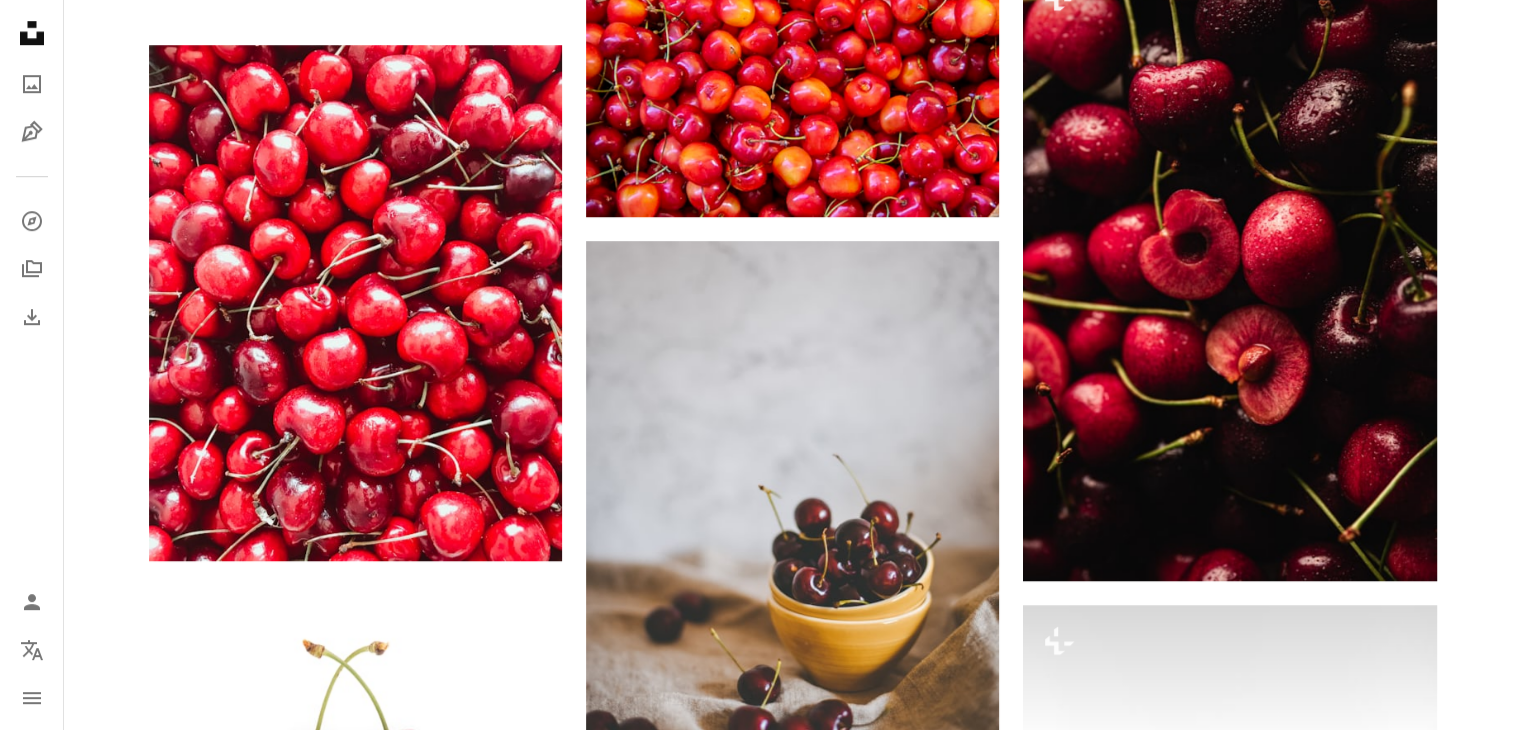scroll, scrollTop: 1400, scrollLeft: 0, axis: vertical 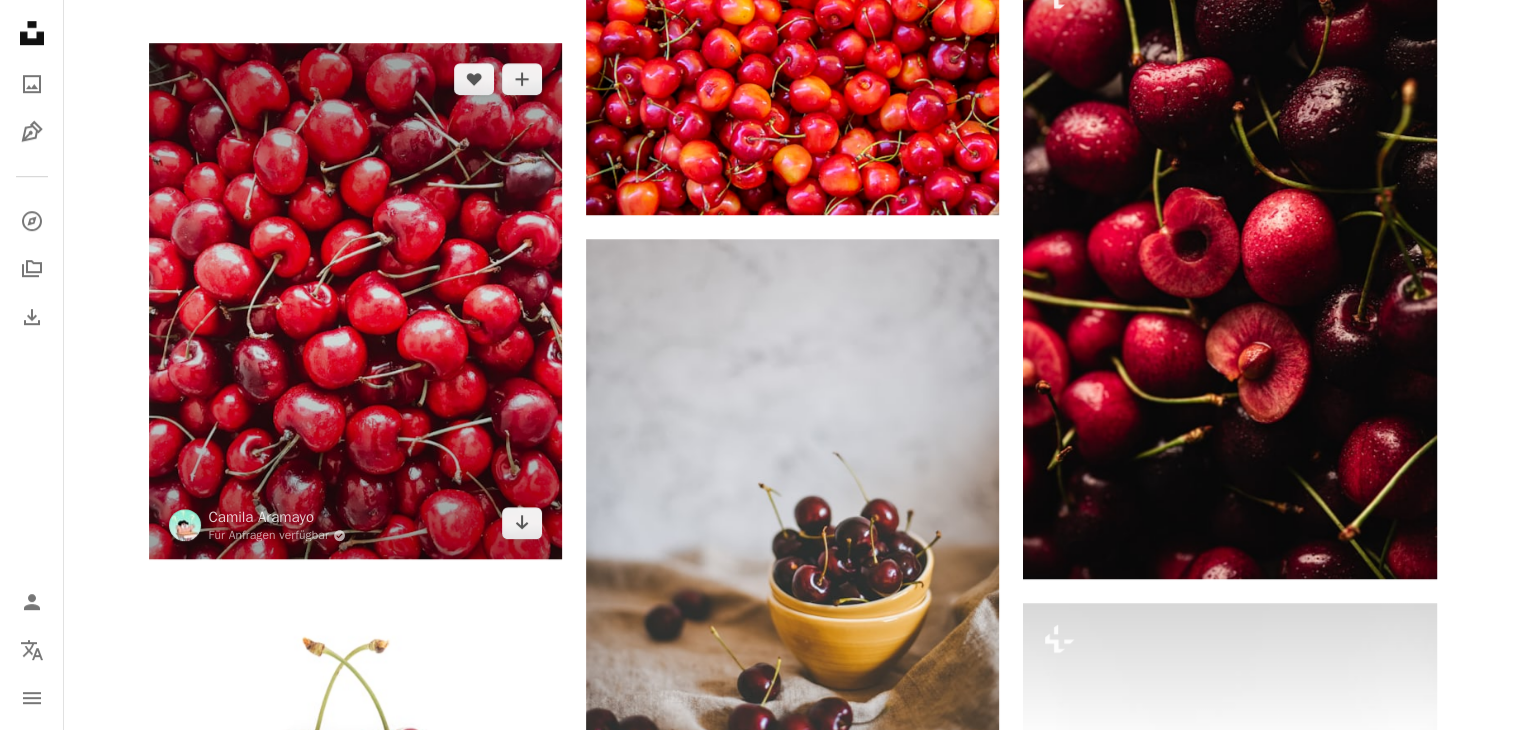 click at bounding box center (355, 301) 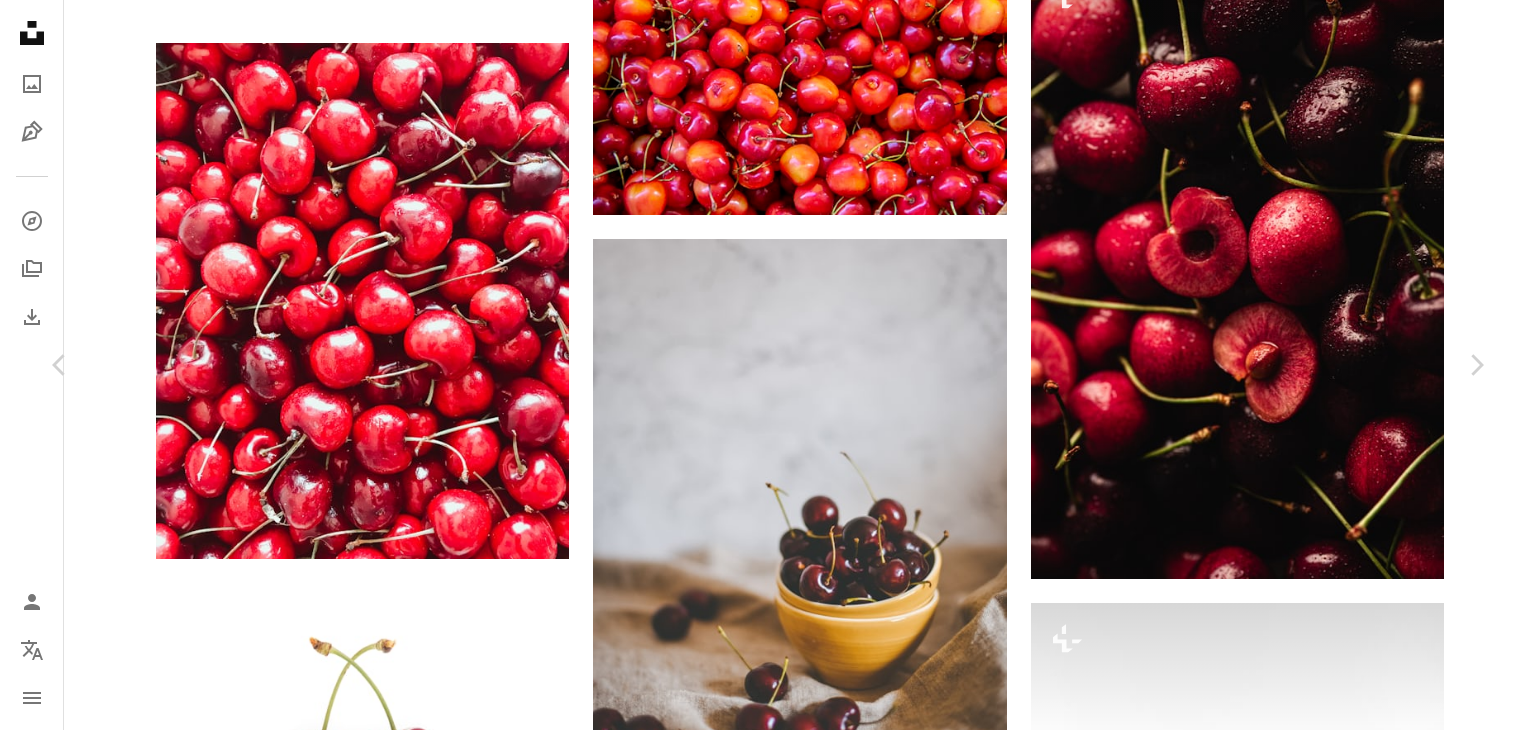 click on "Chevron down" 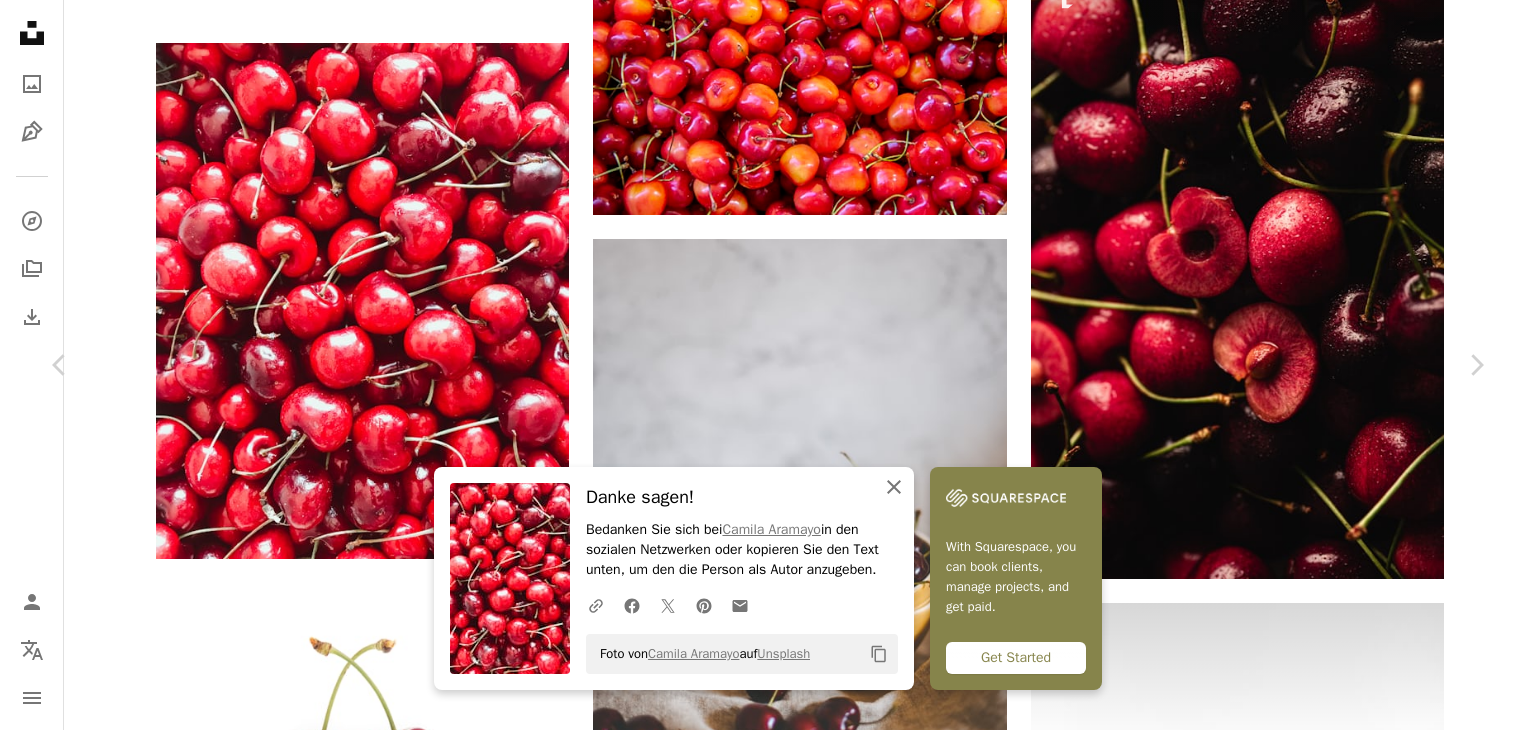 click on "An X shape" 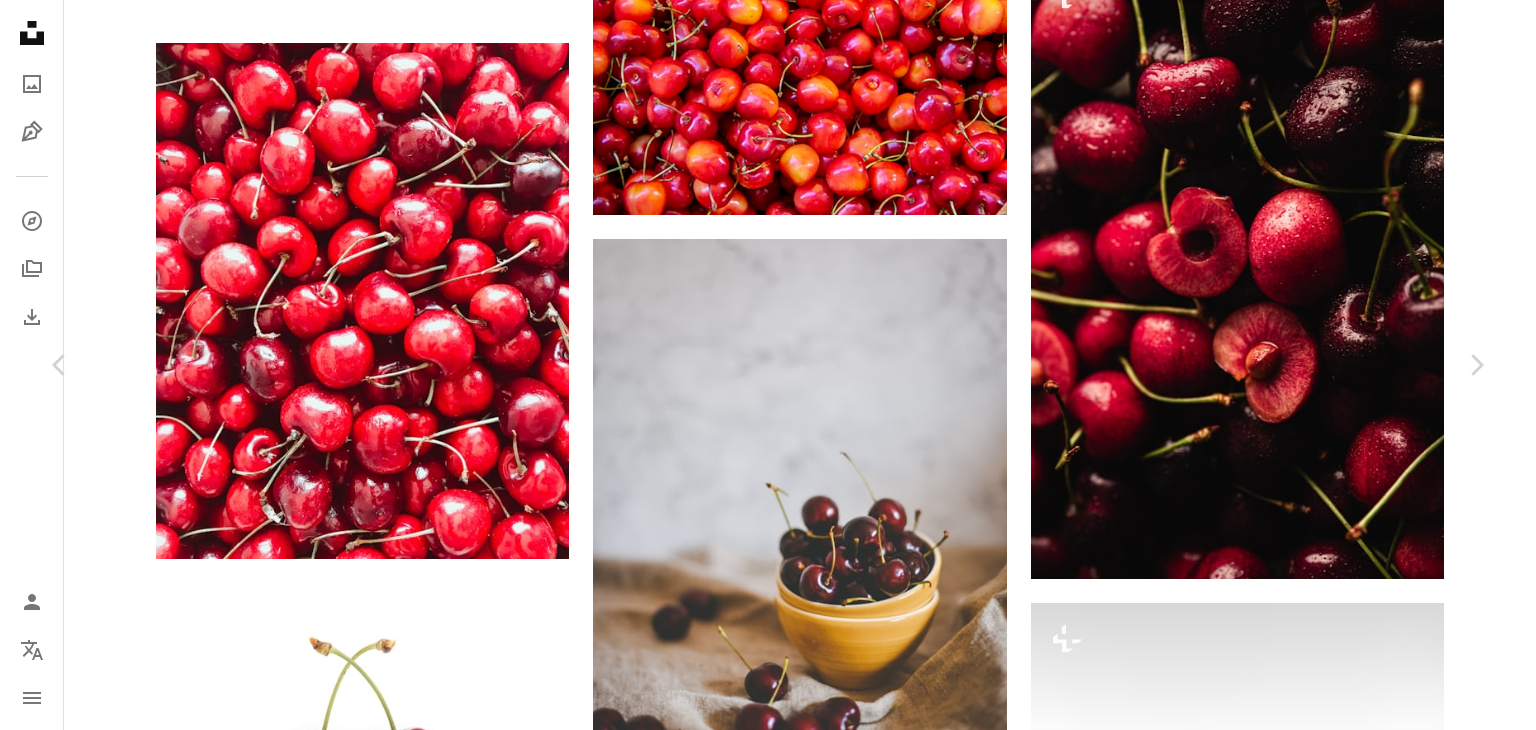 click on "An X shape" at bounding box center [20, 20] 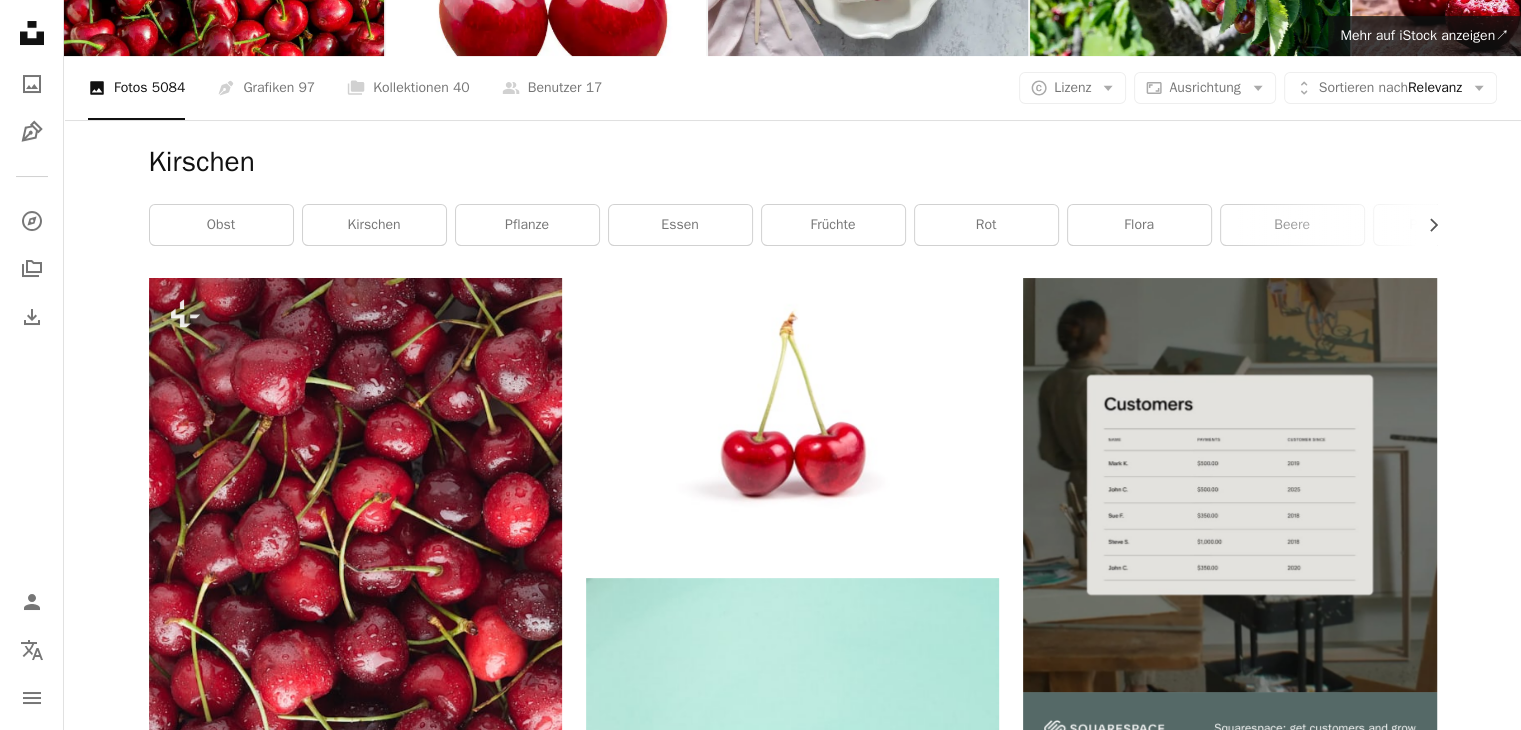 scroll, scrollTop: 0, scrollLeft: 0, axis: both 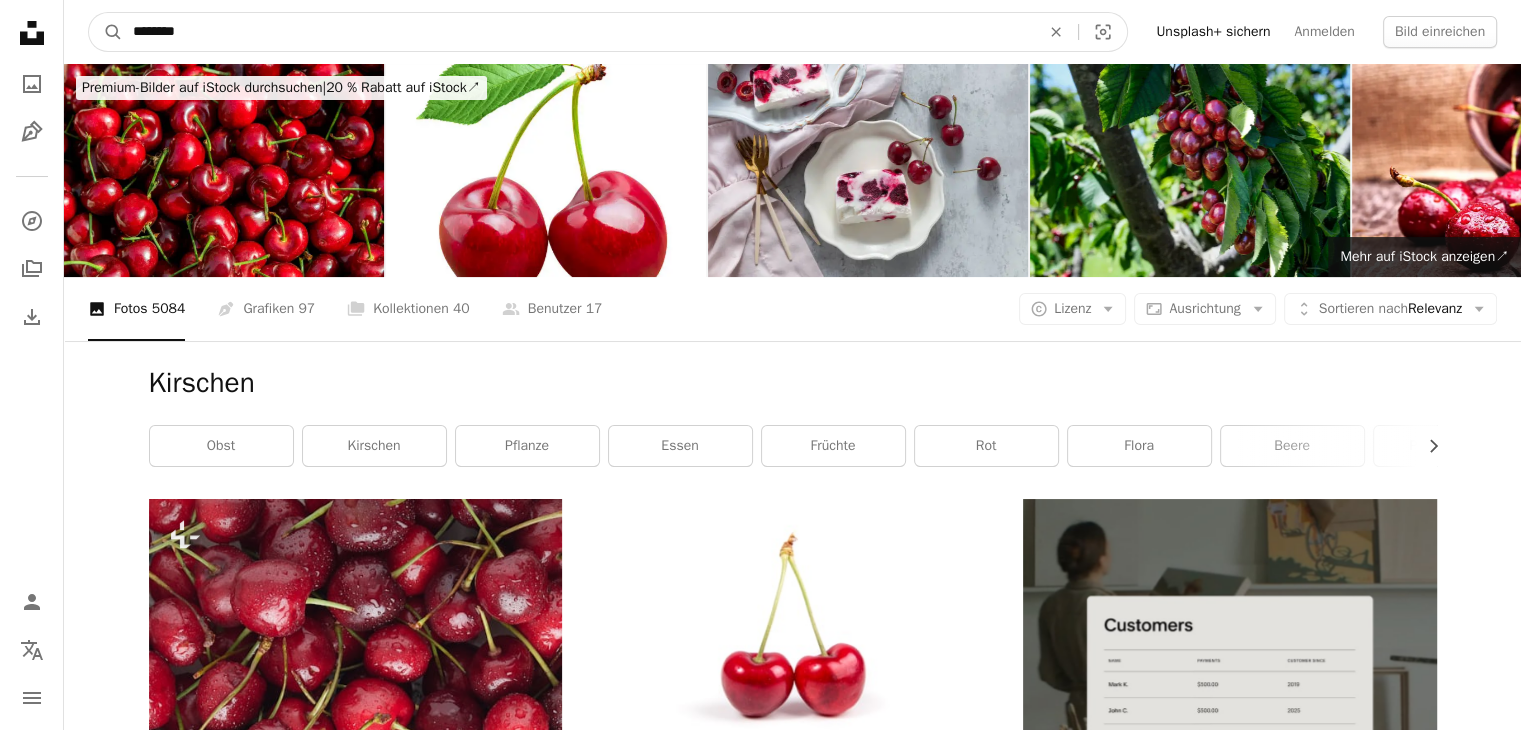 drag, startPoint x: 351, startPoint y: 11, endPoint x: 0, endPoint y: -7, distance: 351.46124 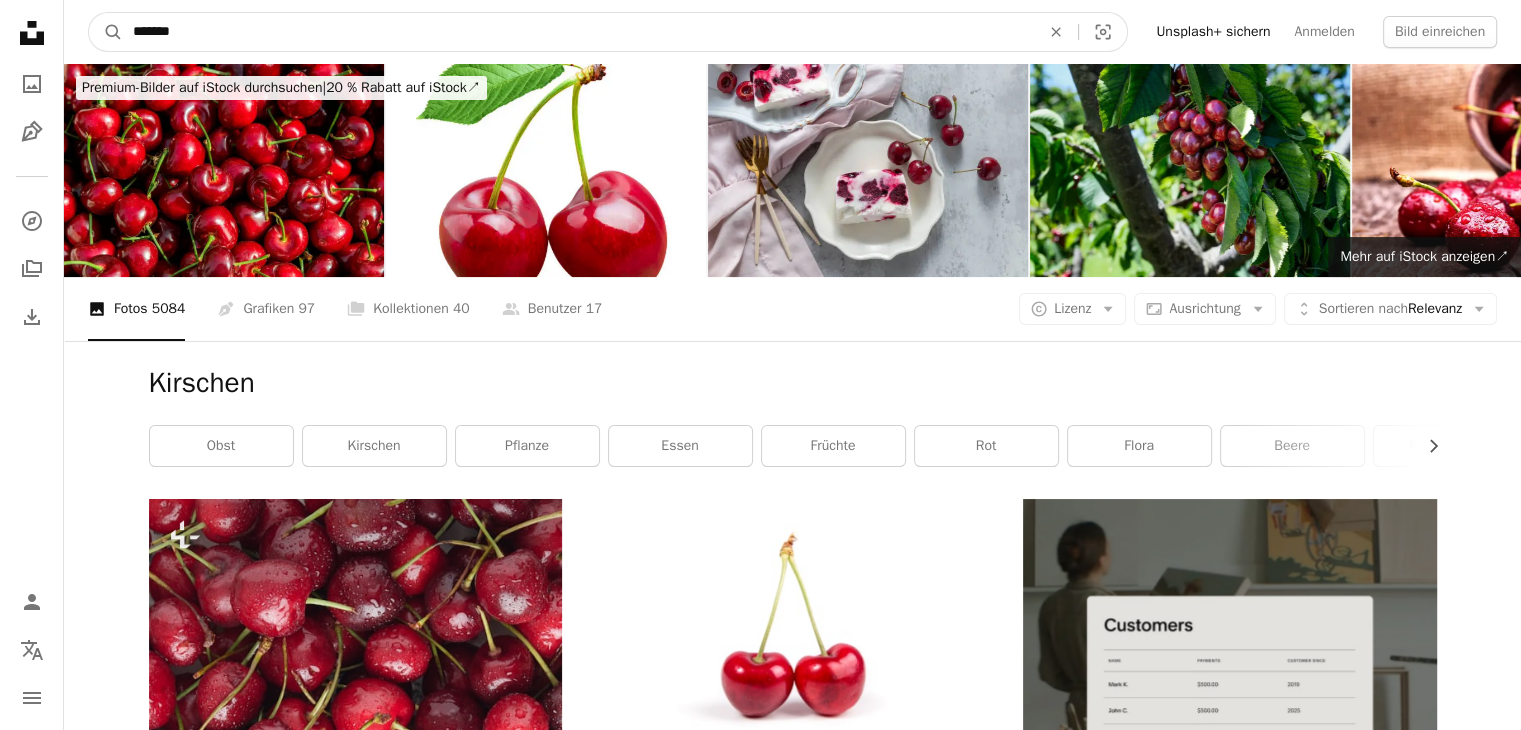 type on "*******" 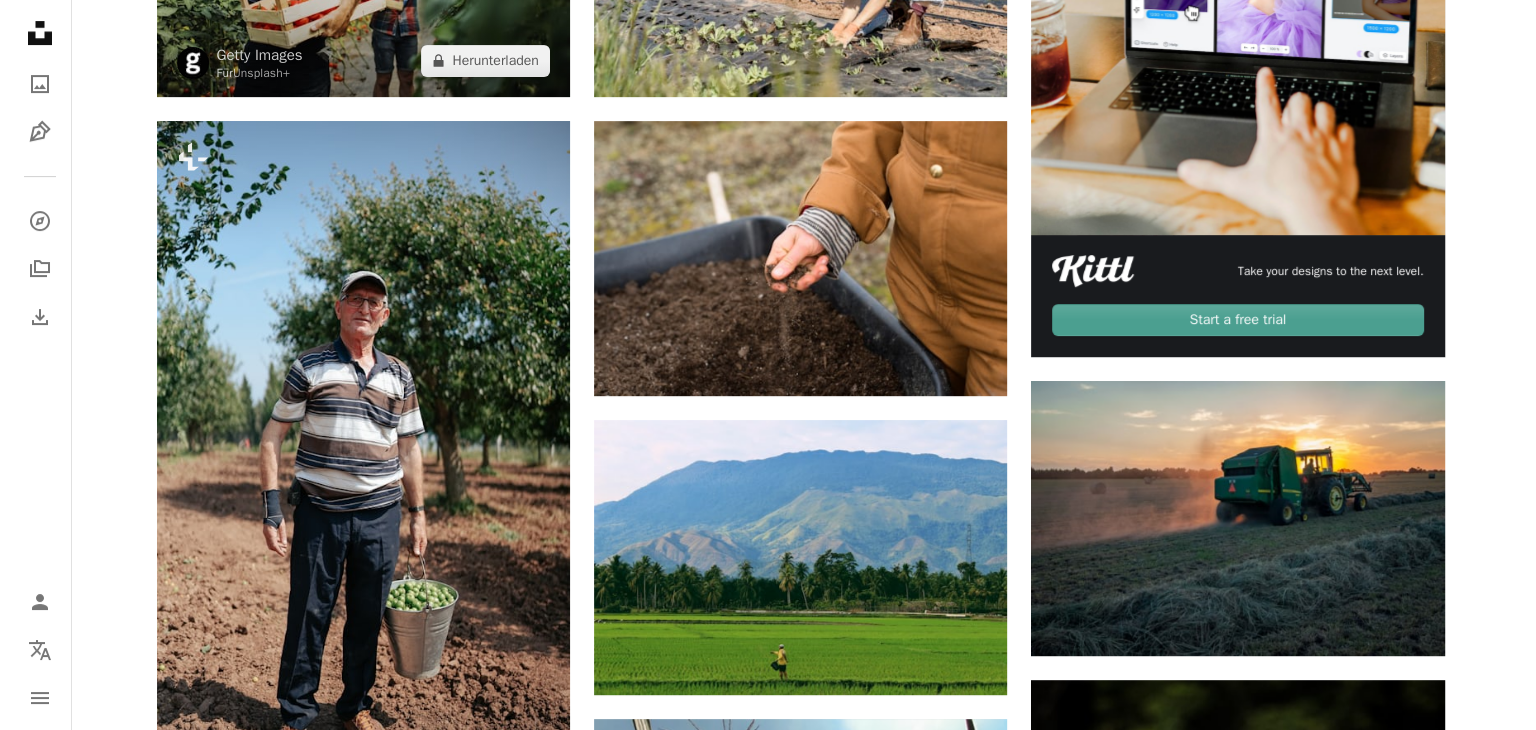 scroll, scrollTop: 700, scrollLeft: 0, axis: vertical 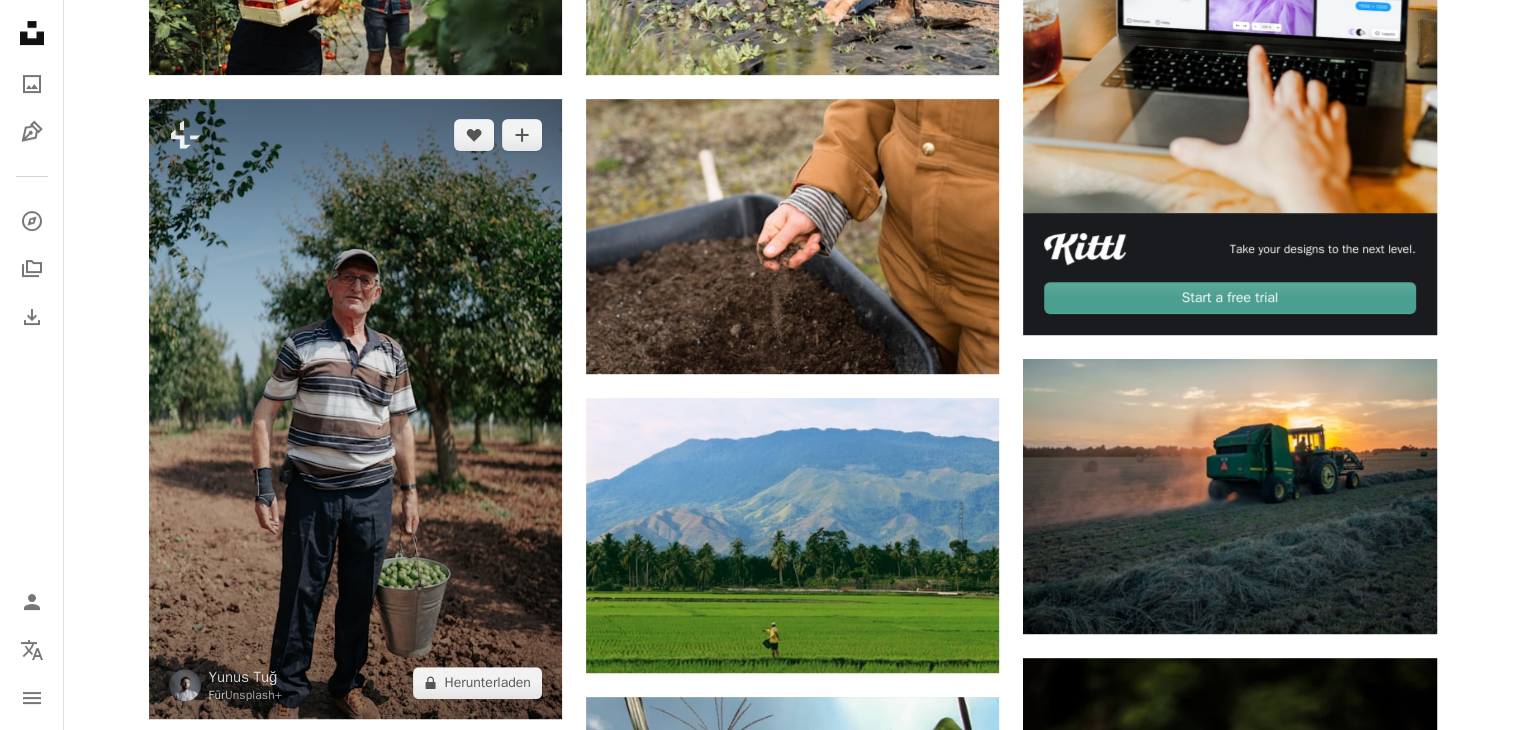 click at bounding box center (355, 409) 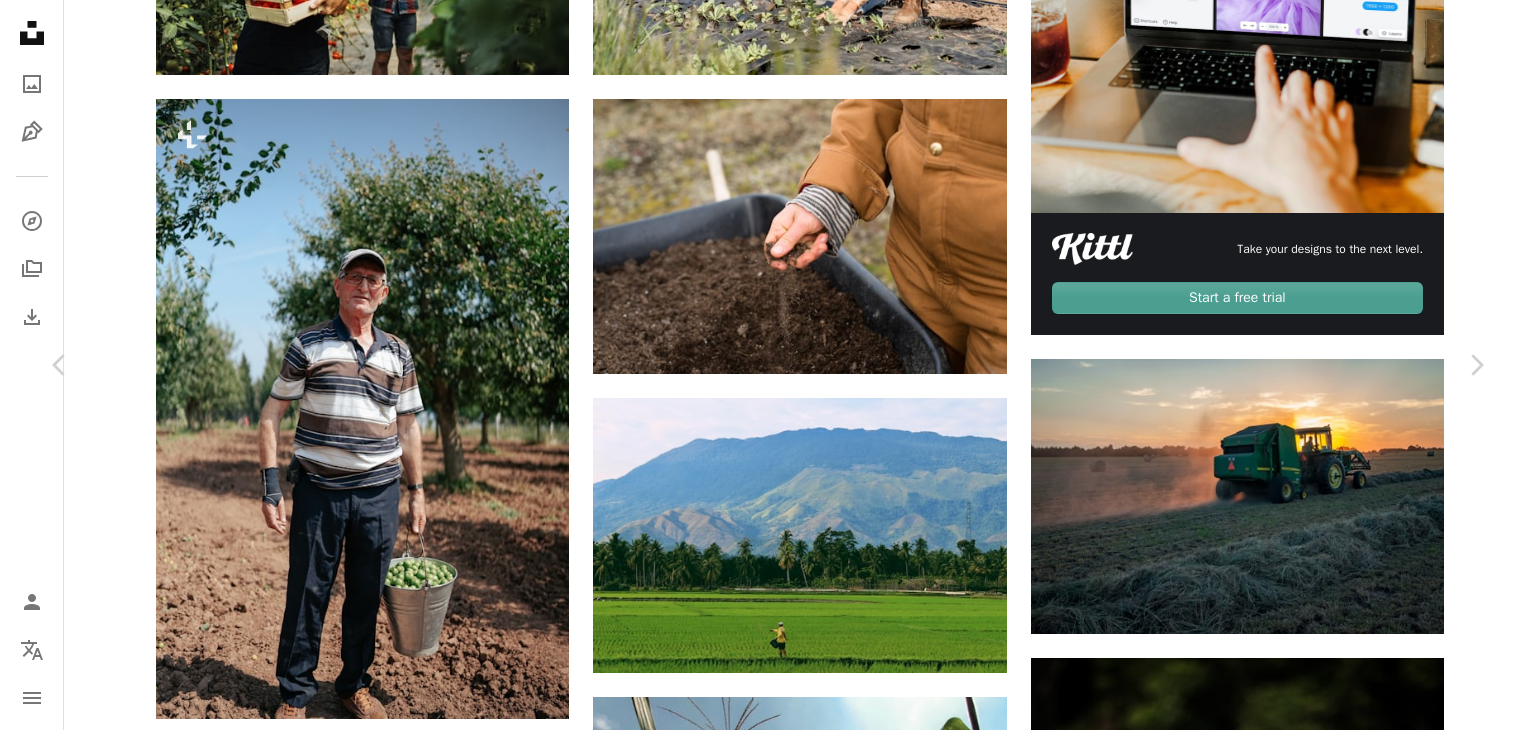 scroll, scrollTop: 800, scrollLeft: 0, axis: vertical 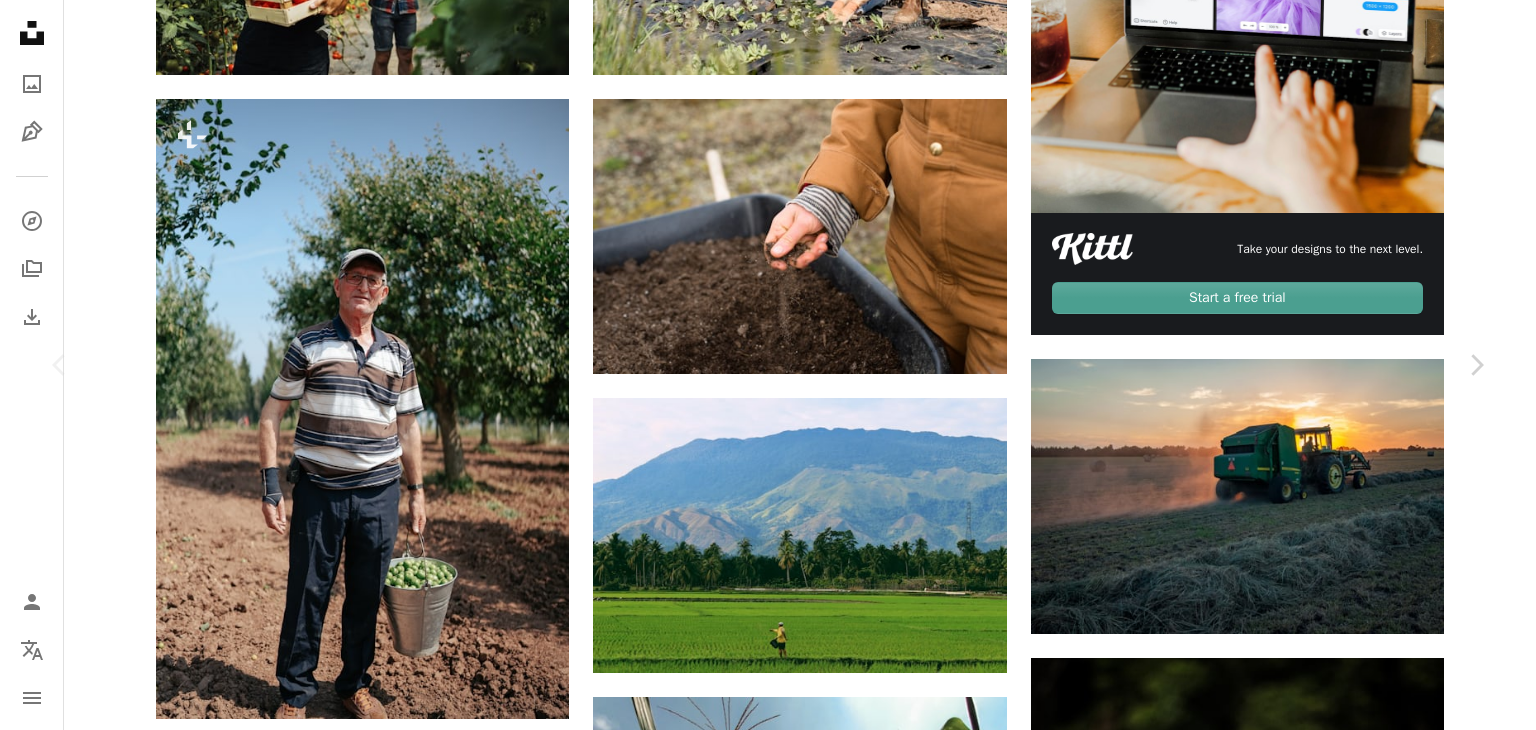 drag, startPoint x: 1436, startPoint y: 649, endPoint x: 0, endPoint y: 776, distance: 1441.605 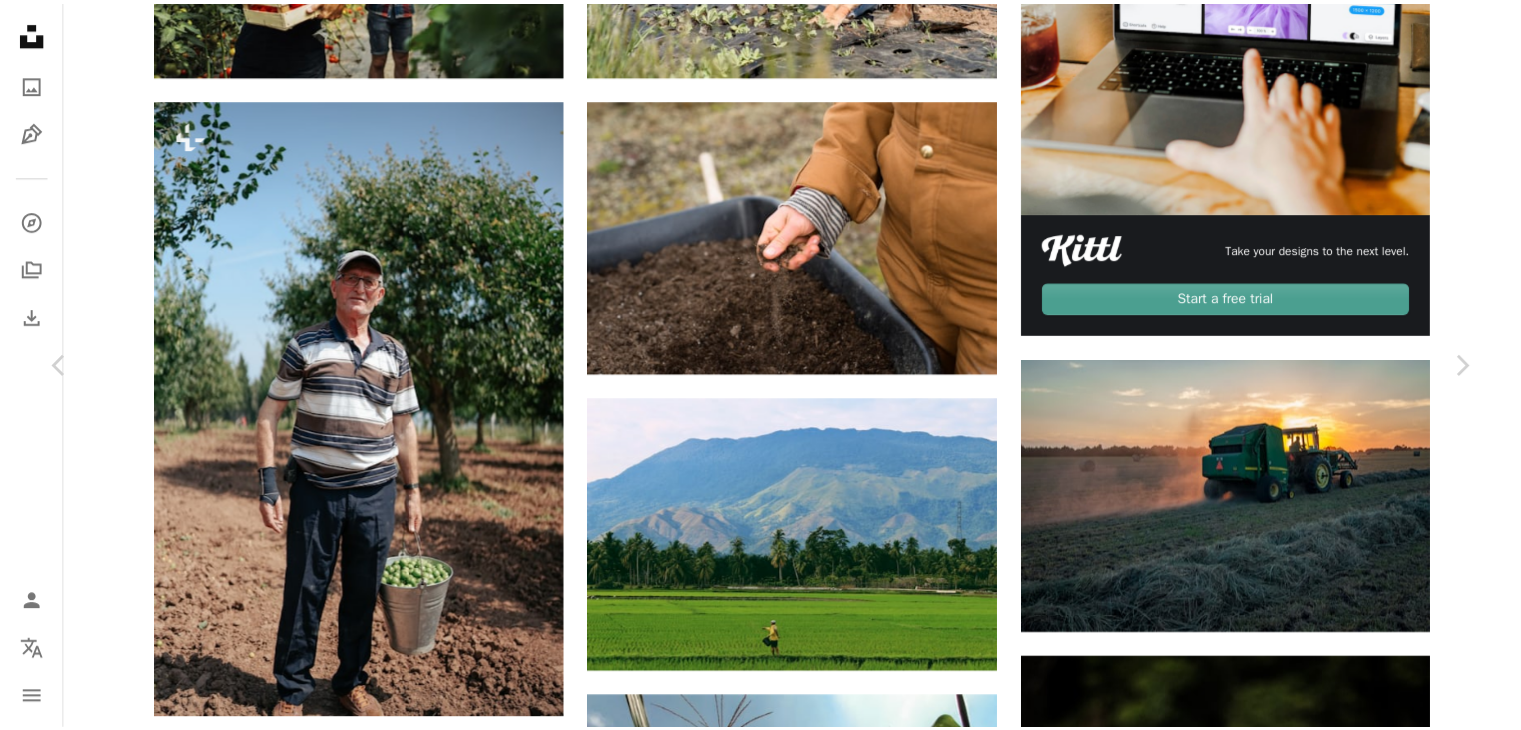 scroll, scrollTop: 1900, scrollLeft: 0, axis: vertical 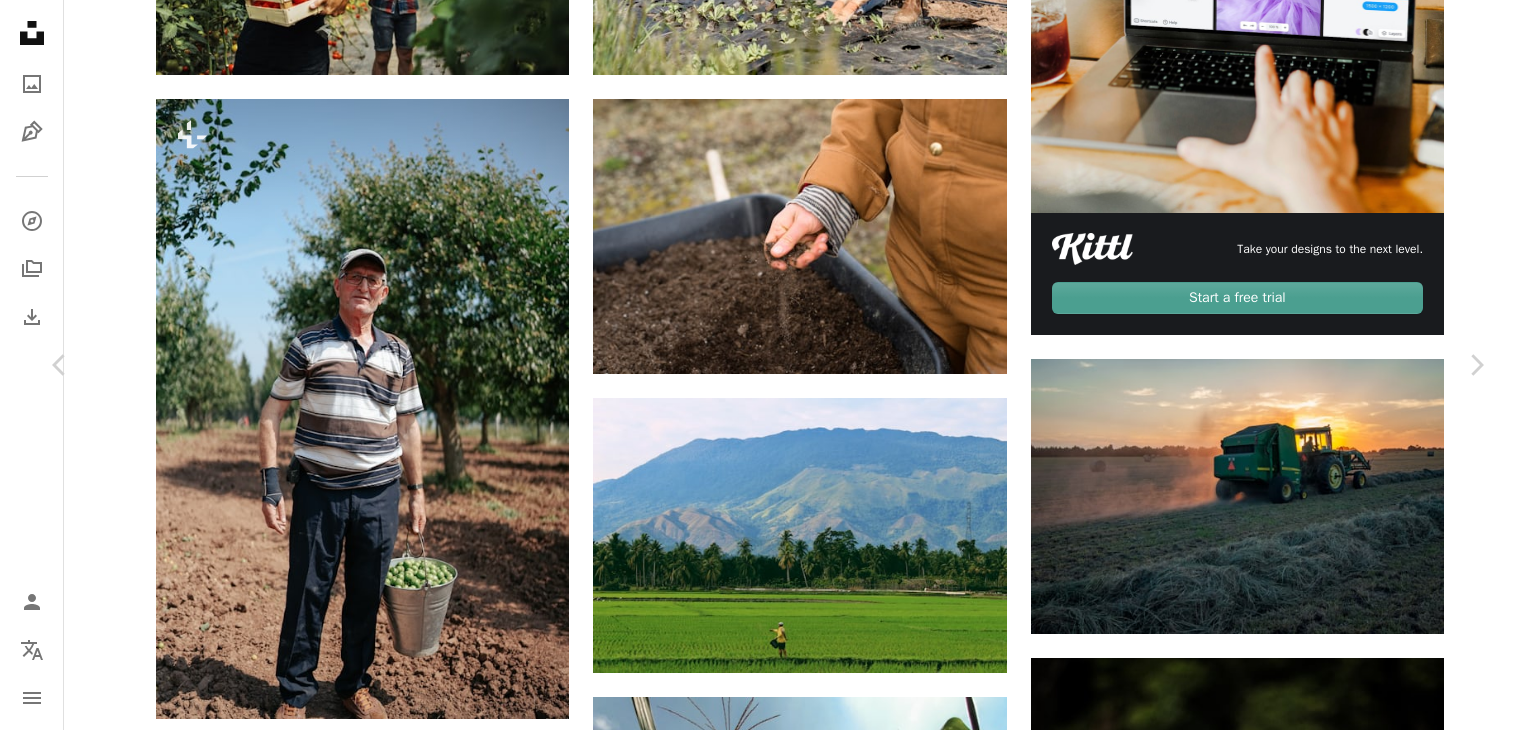 click on "An X shape" at bounding box center (20, 20) 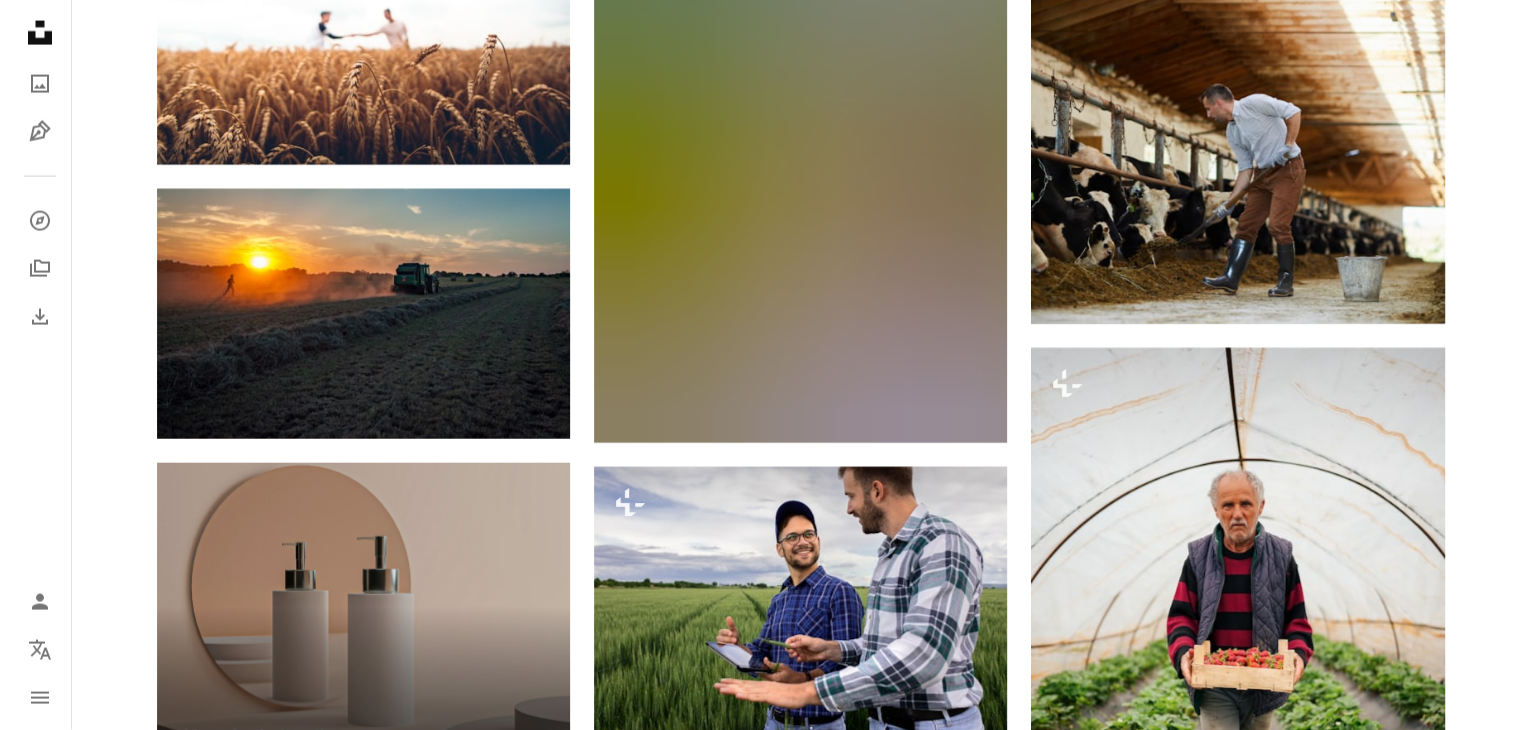 scroll, scrollTop: 4400, scrollLeft: 0, axis: vertical 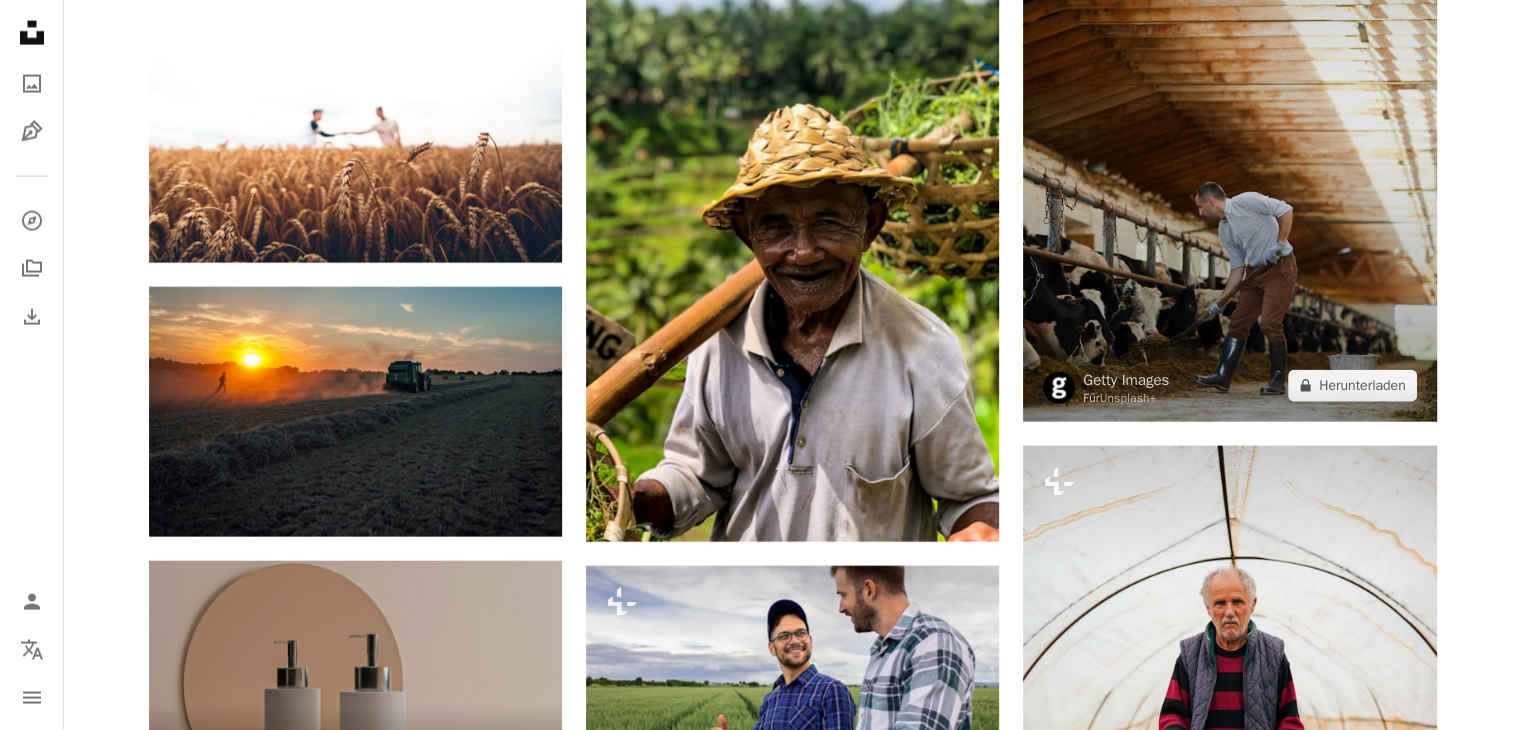 click at bounding box center (1229, 112) 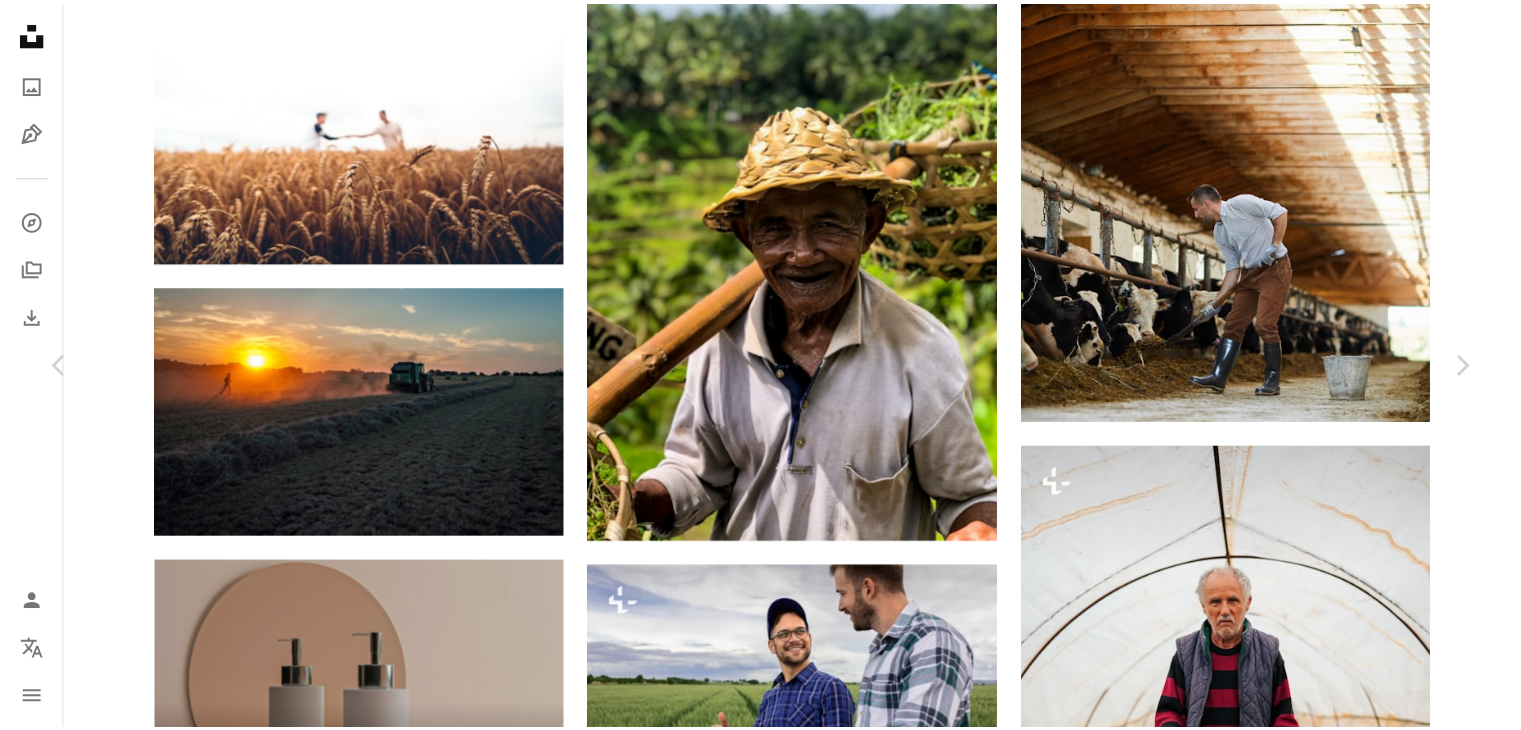 scroll, scrollTop: 2300, scrollLeft: 0, axis: vertical 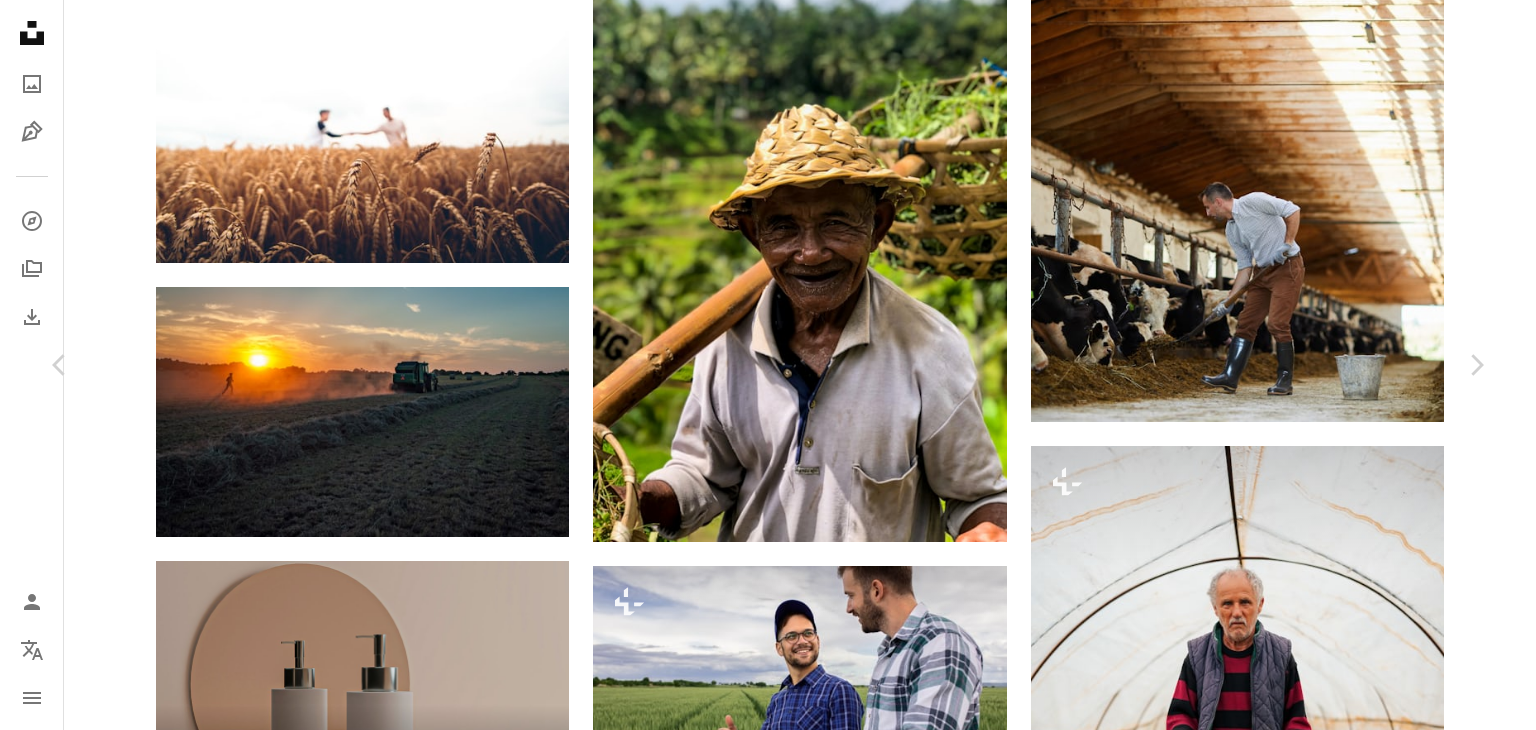 click on "An X shape" at bounding box center (20, 20) 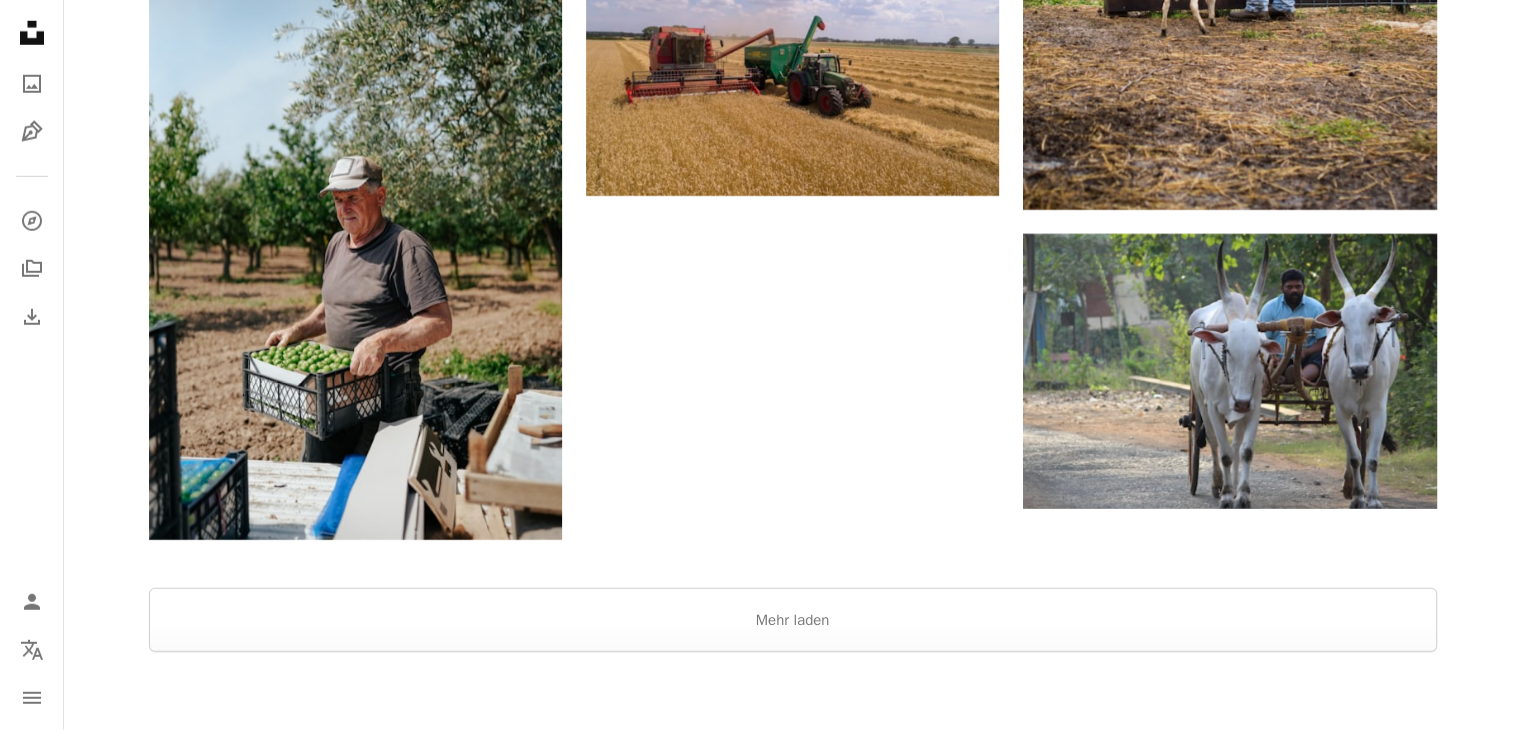 scroll, scrollTop: 6300, scrollLeft: 0, axis: vertical 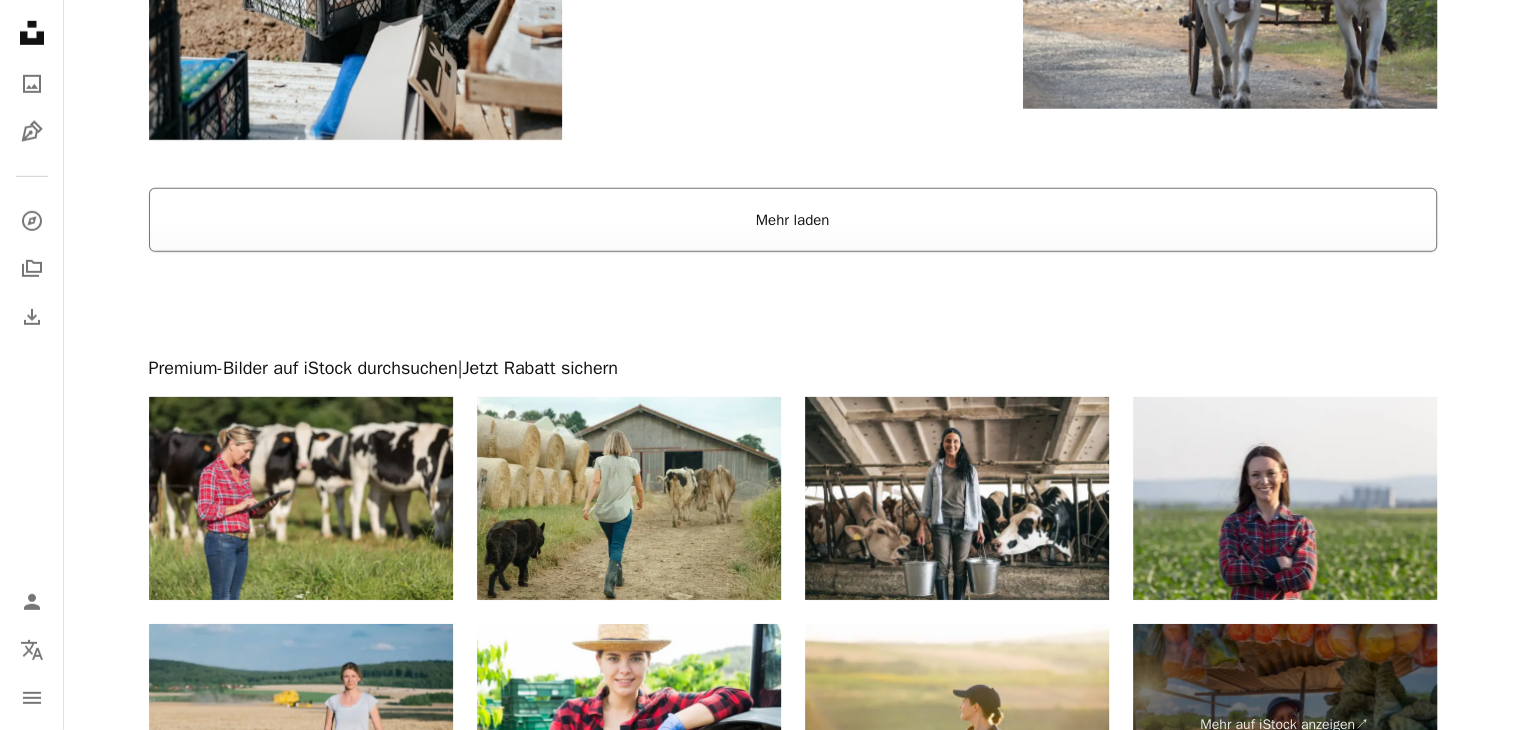 click on "Mehr laden" at bounding box center [793, 220] 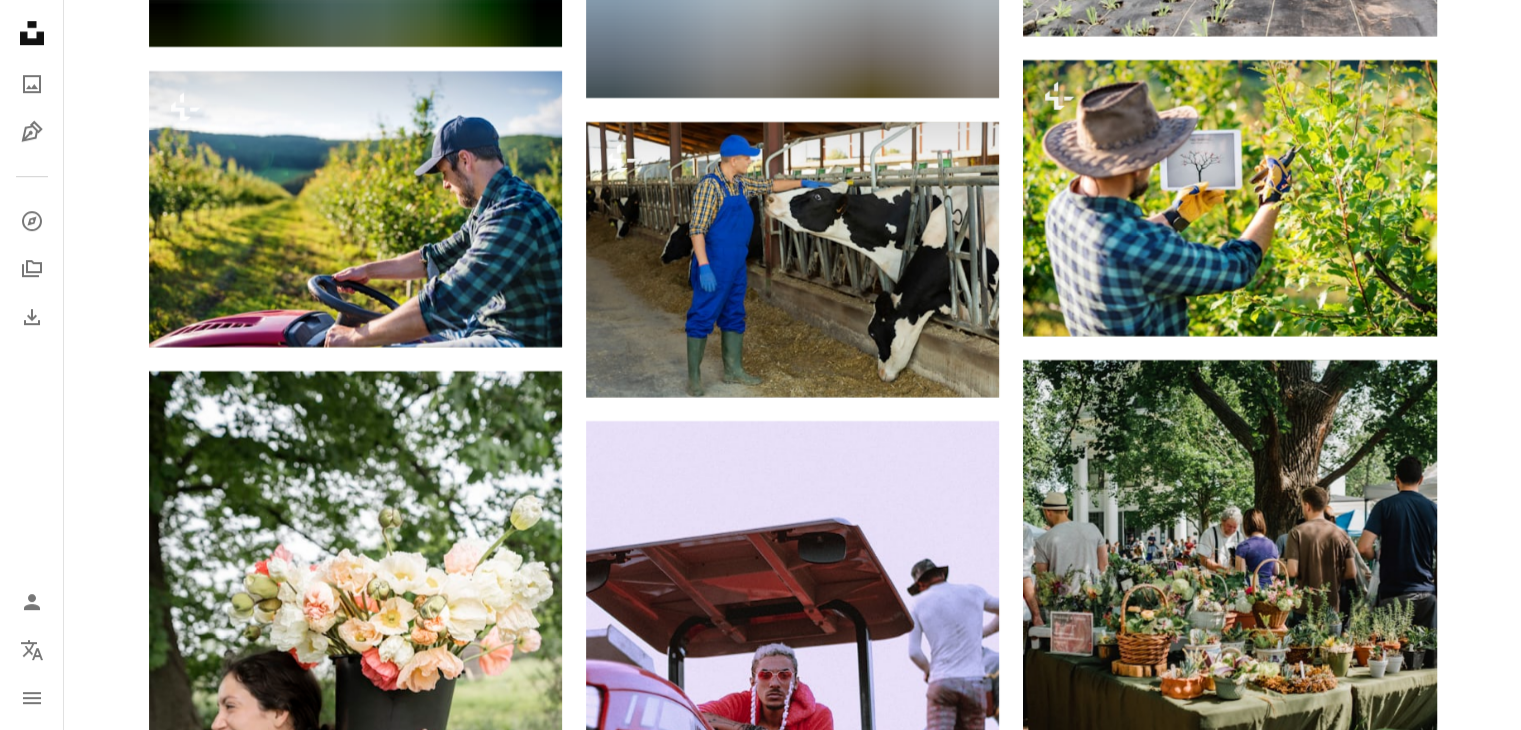 scroll, scrollTop: 16600, scrollLeft: 0, axis: vertical 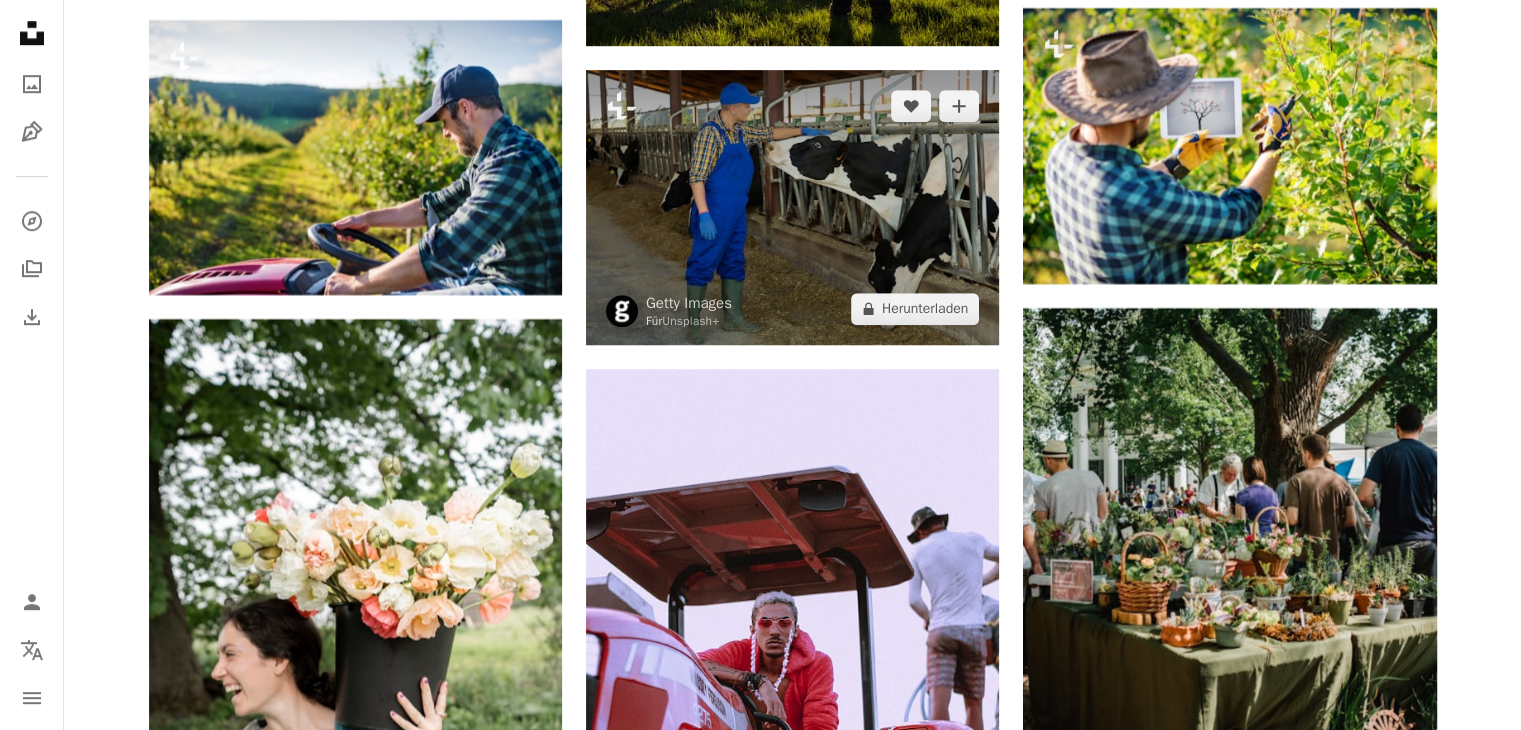 click at bounding box center [792, 207] 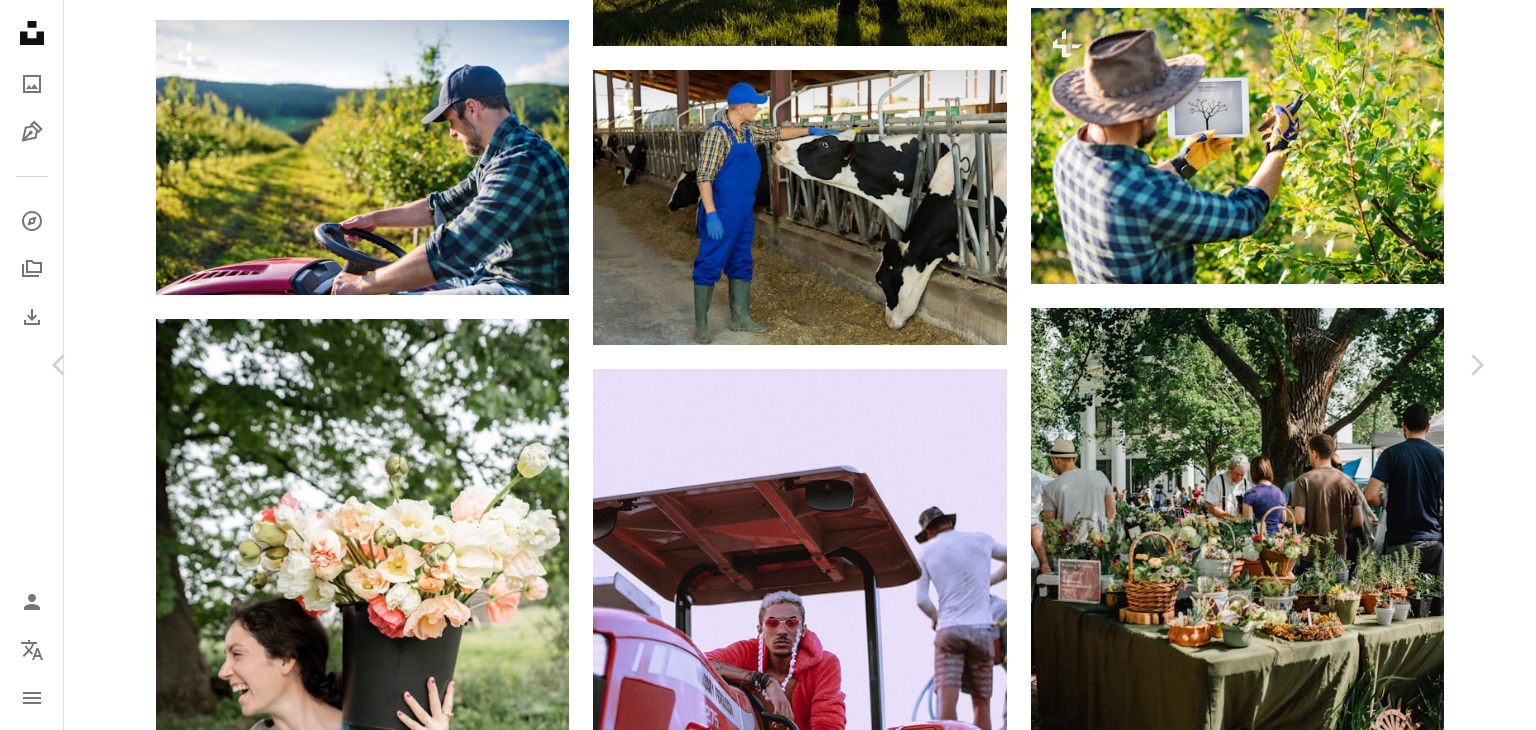 click on "An X shape" at bounding box center (20, 20) 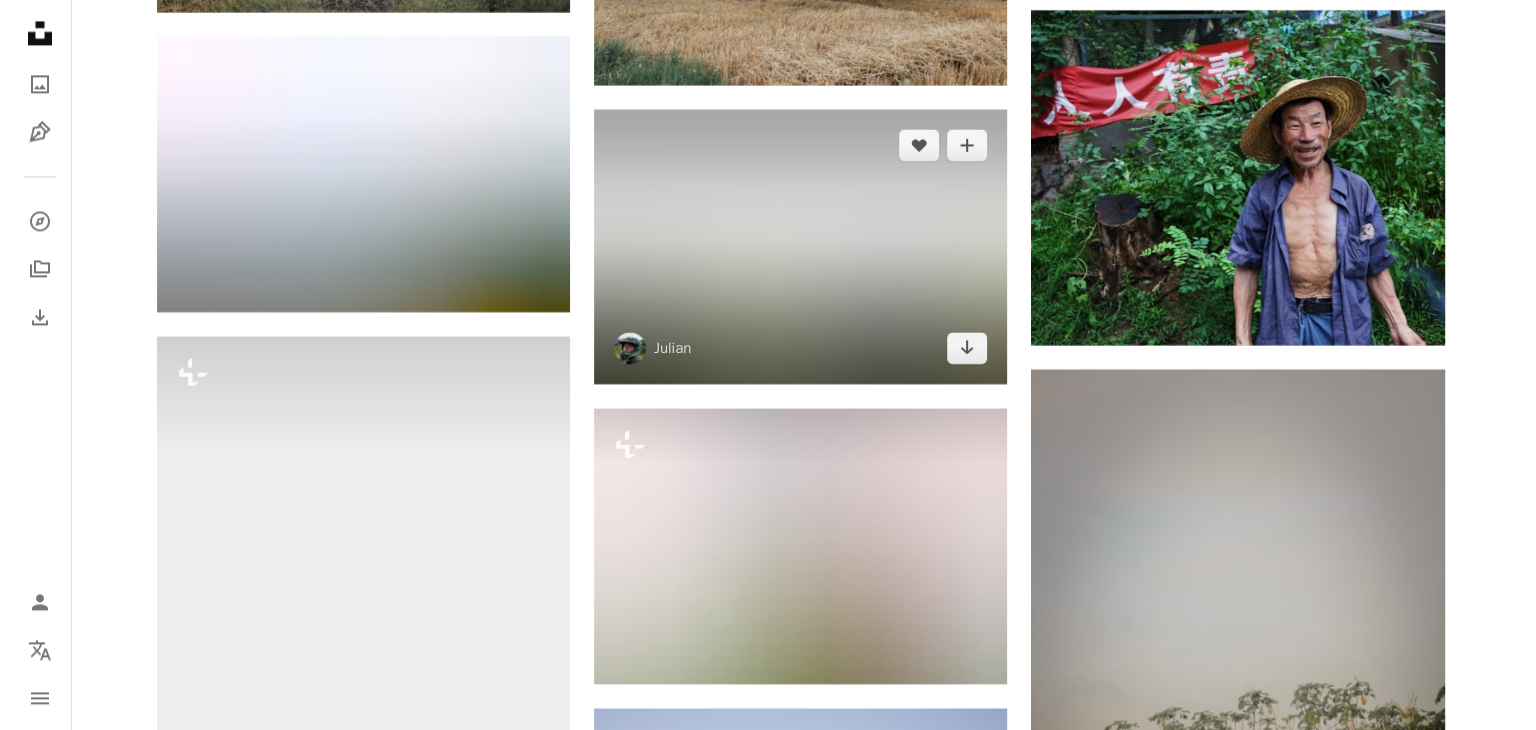 scroll, scrollTop: 33800, scrollLeft: 0, axis: vertical 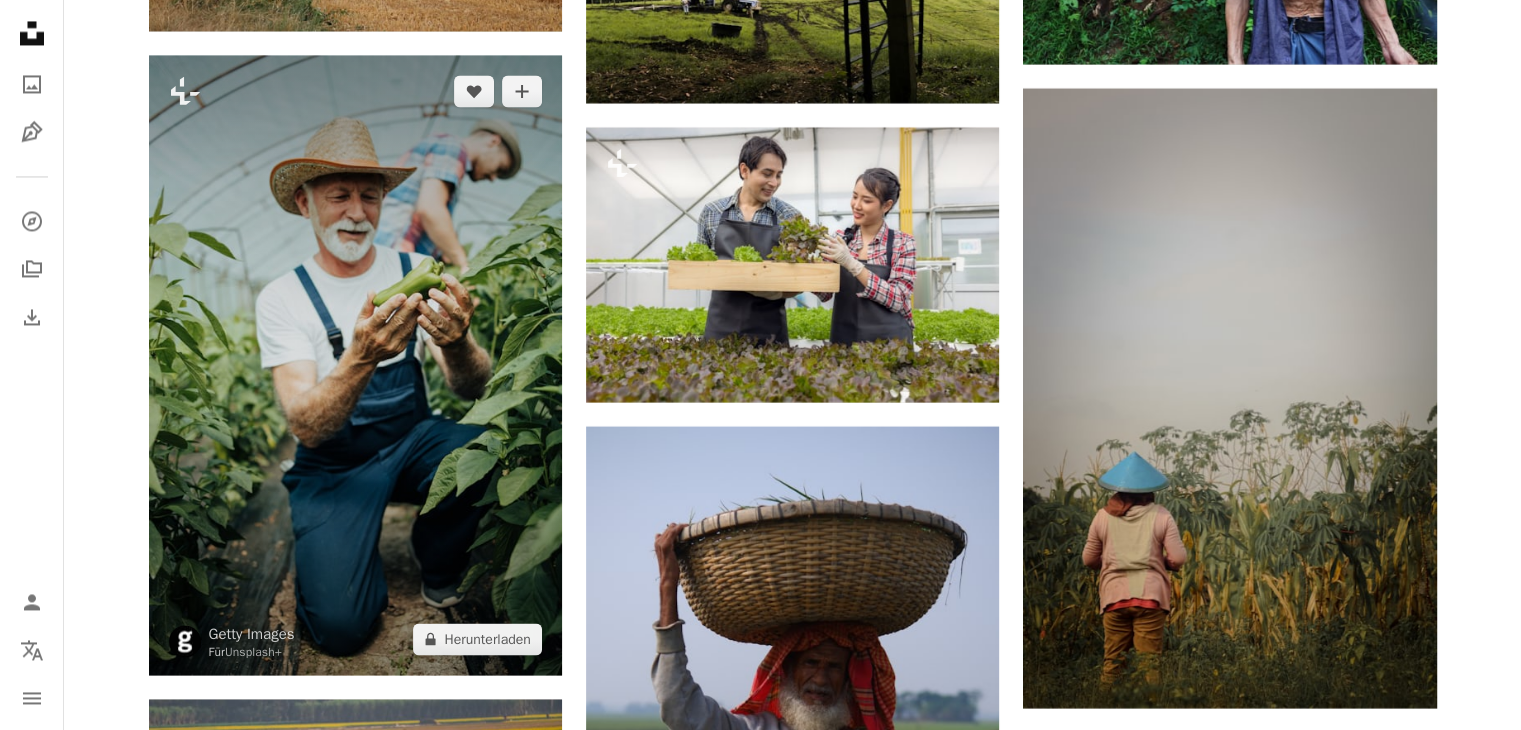 click at bounding box center (355, 365) 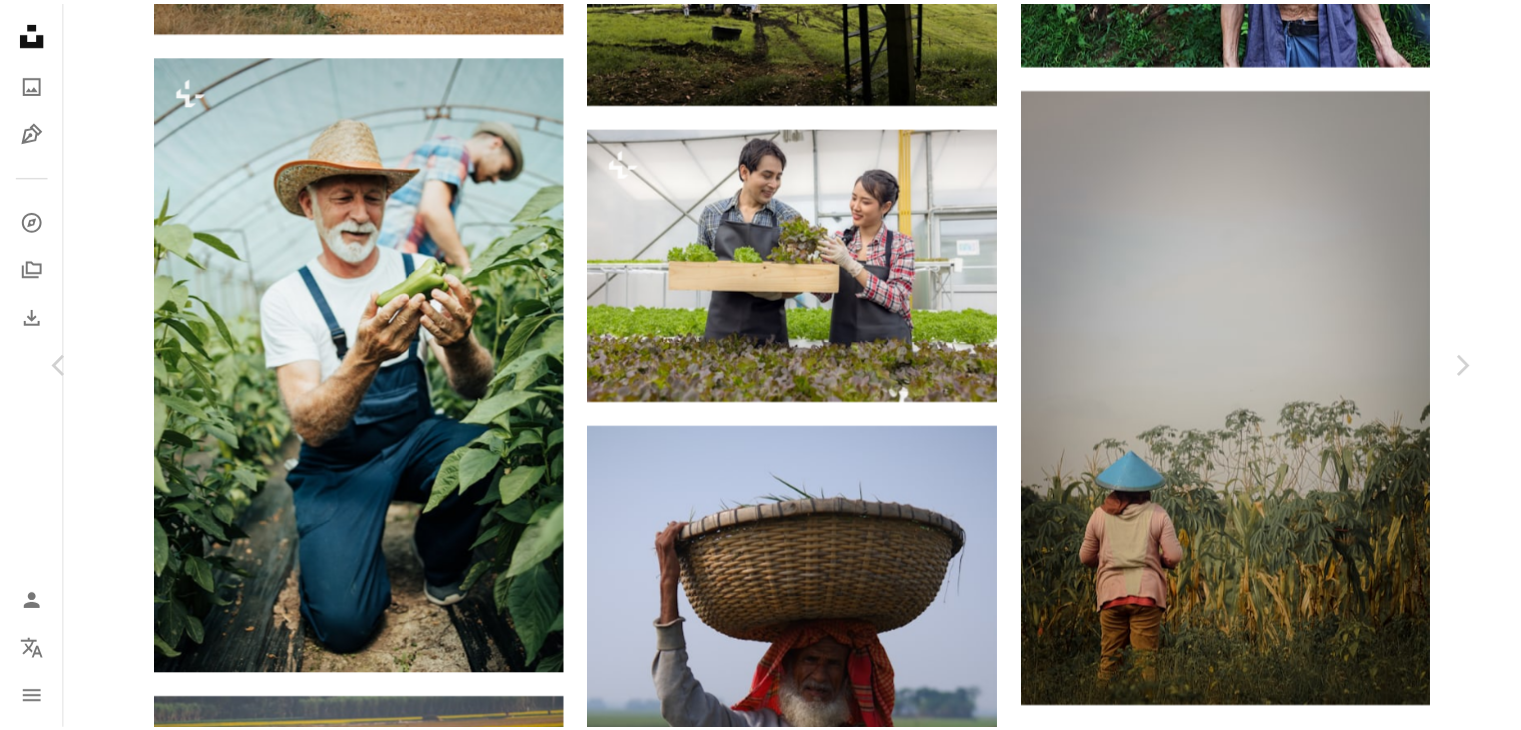 scroll, scrollTop: 13940, scrollLeft: 0, axis: vertical 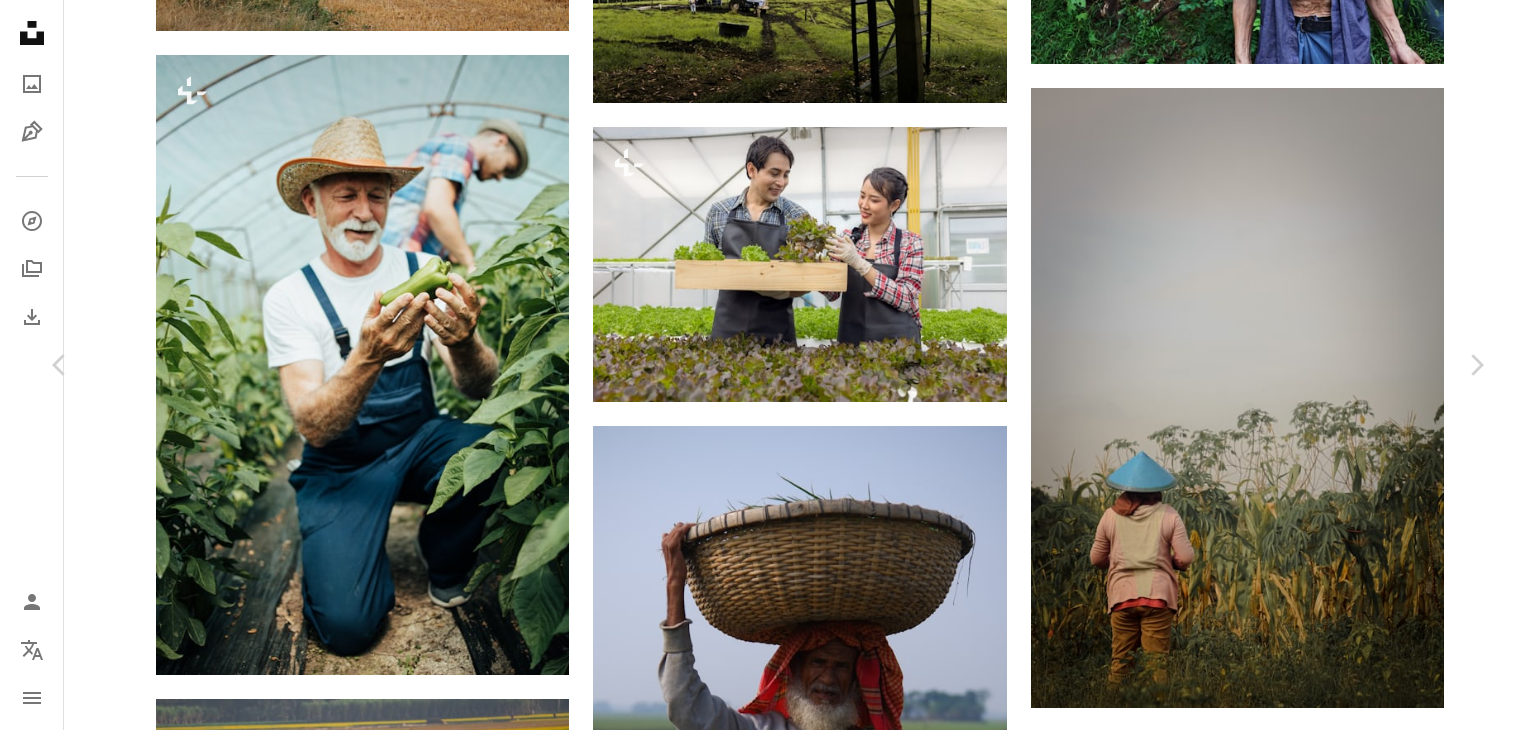 click on "An X shape" at bounding box center [20, 20] 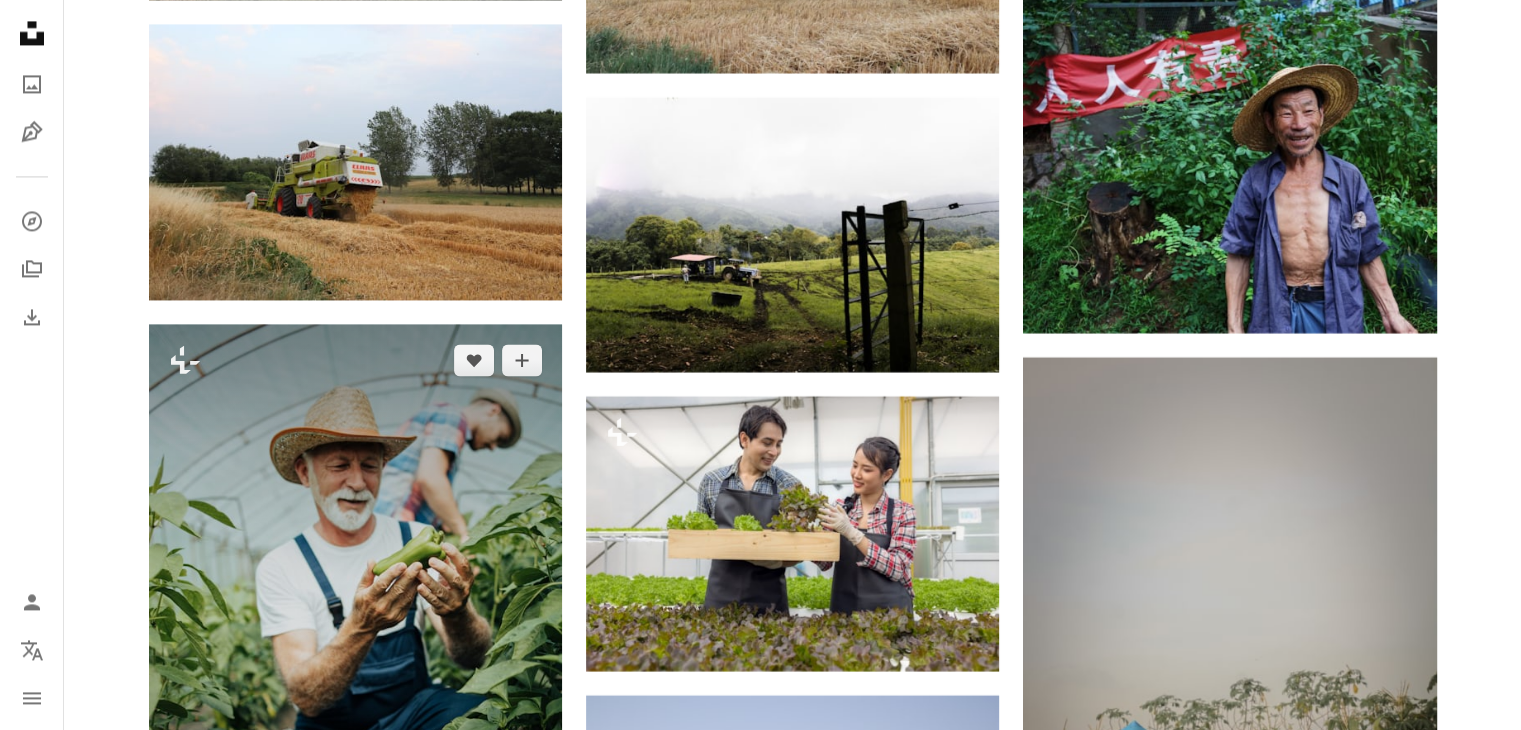 scroll, scrollTop: 33300, scrollLeft: 0, axis: vertical 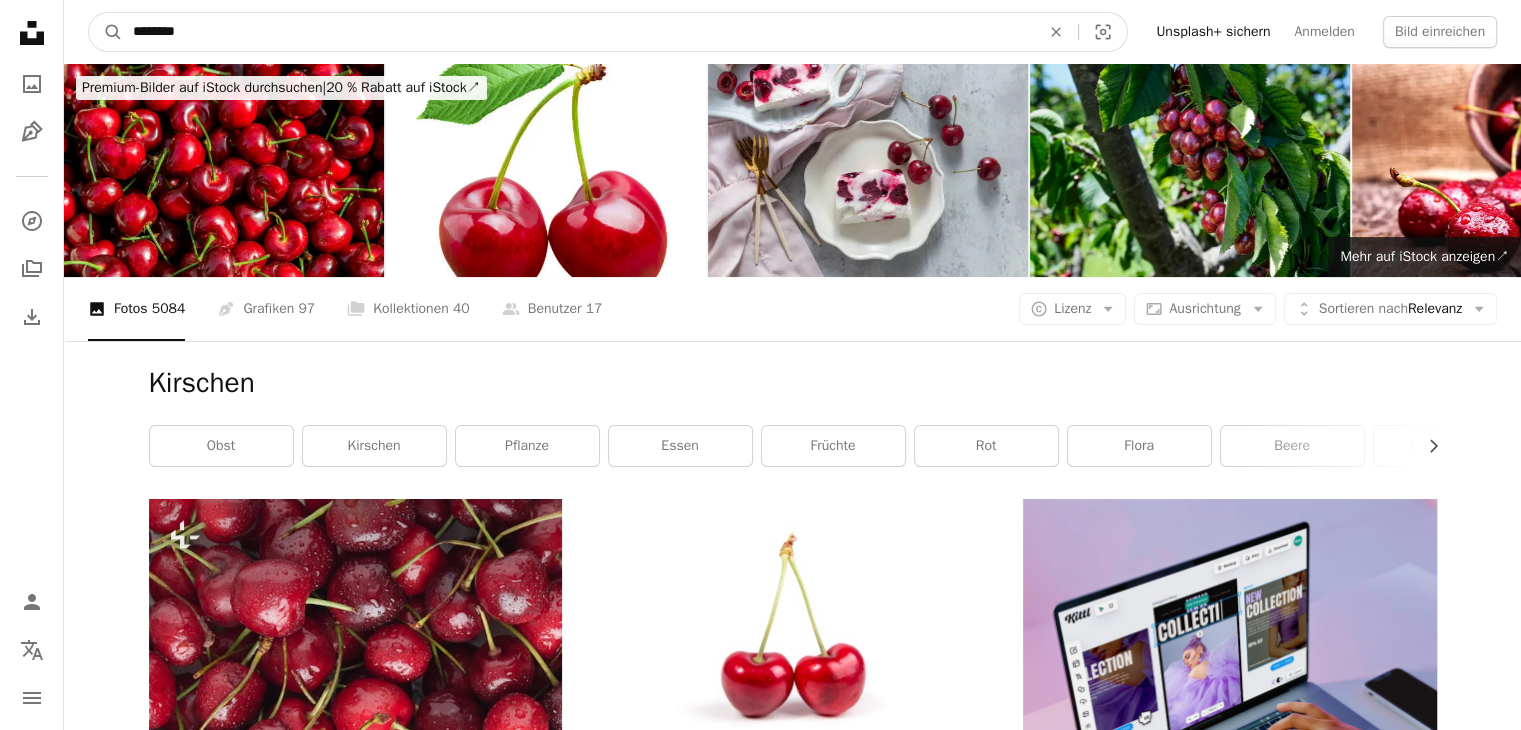 drag, startPoint x: 323, startPoint y: 21, endPoint x: 0, endPoint y: -87, distance: 340.57745 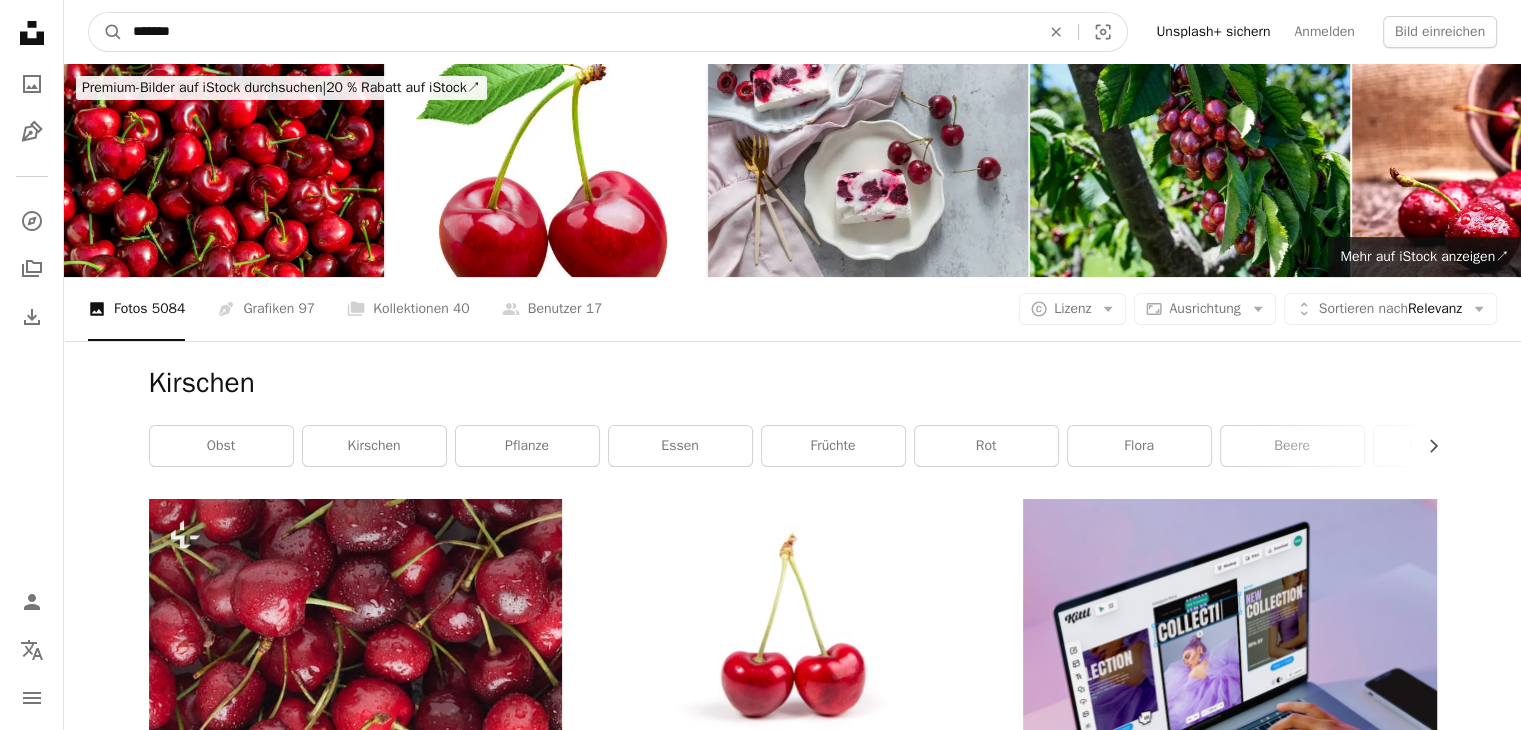 type on "********" 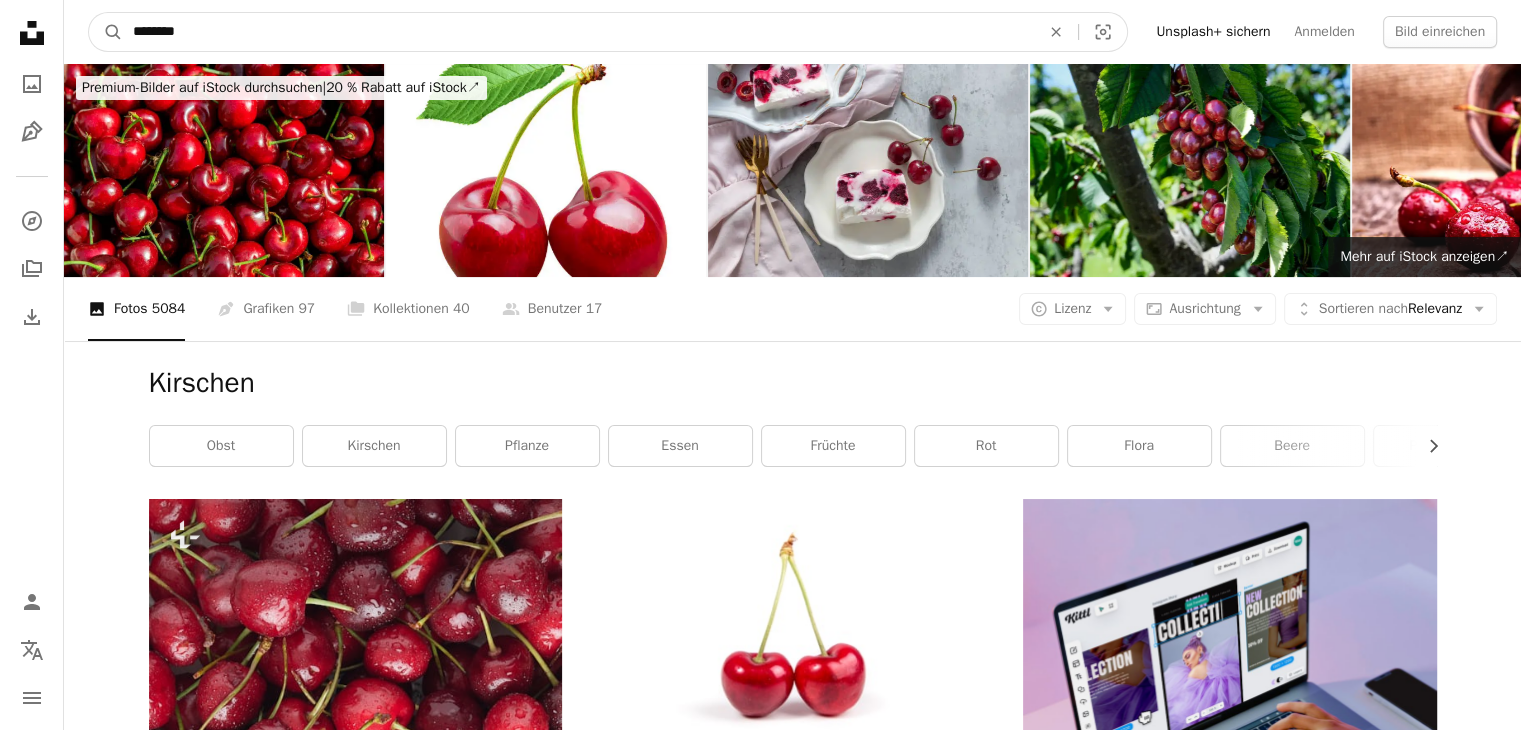 click on "A magnifying glass" at bounding box center [106, 32] 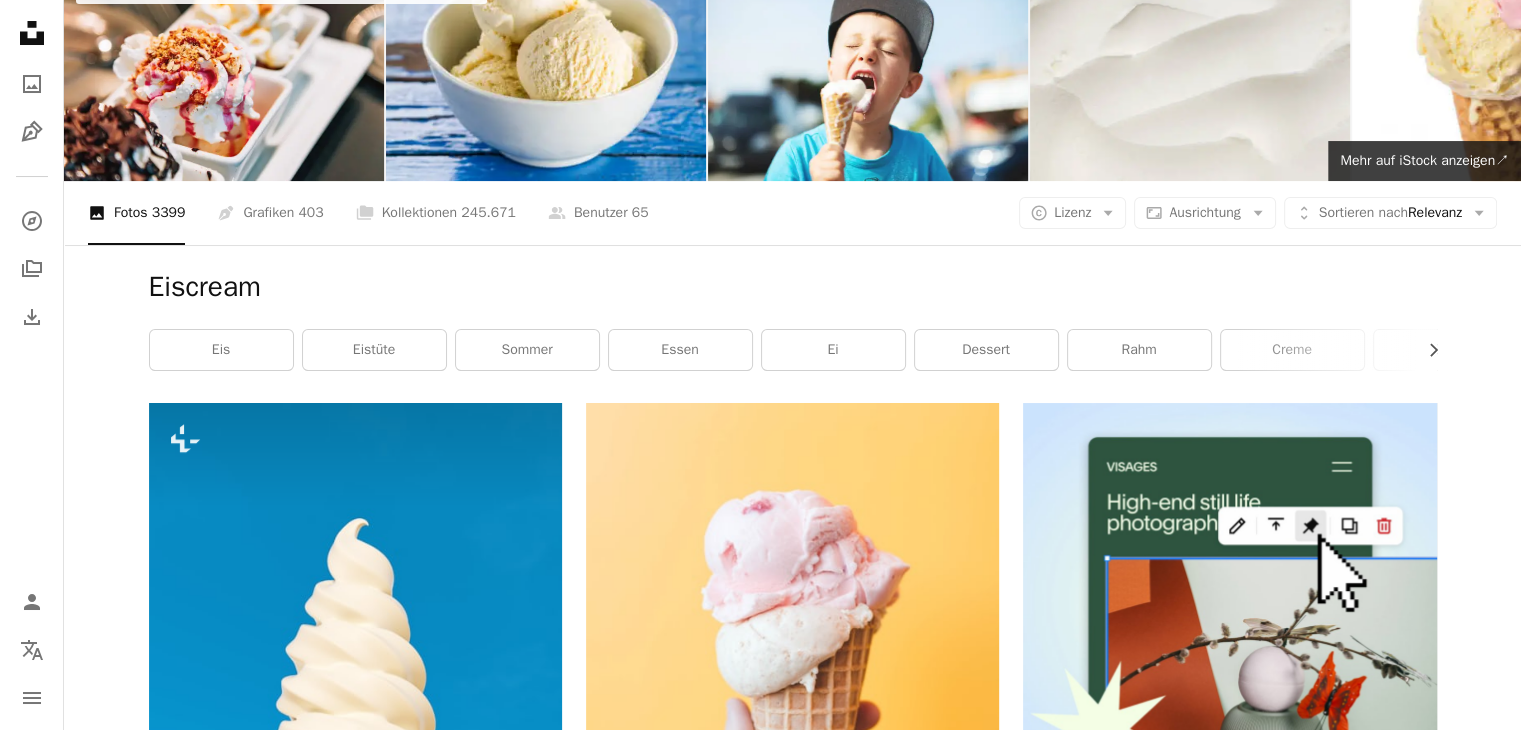 scroll, scrollTop: 0, scrollLeft: 0, axis: both 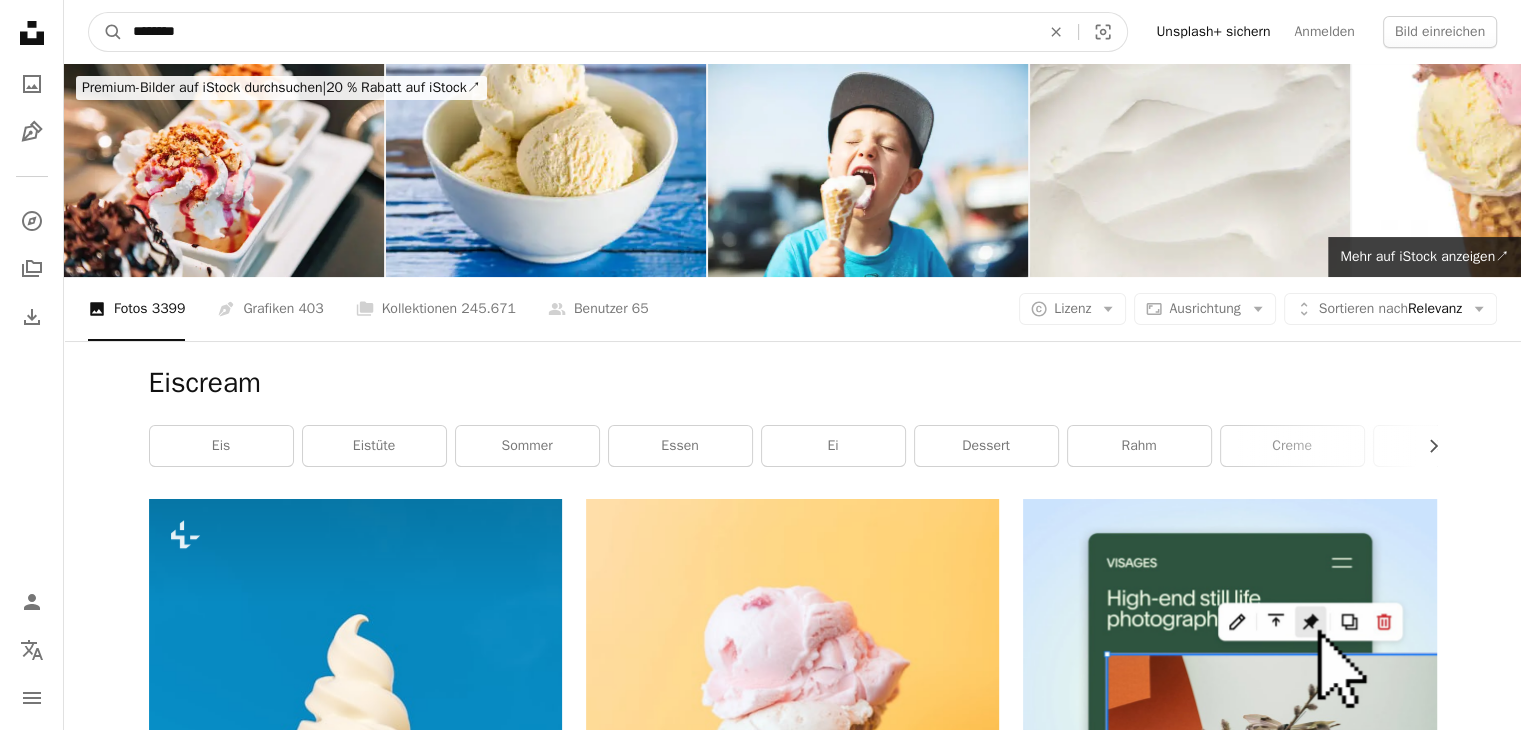 drag, startPoint x: 246, startPoint y: 35, endPoint x: 0, endPoint y: -83, distance: 272.83694 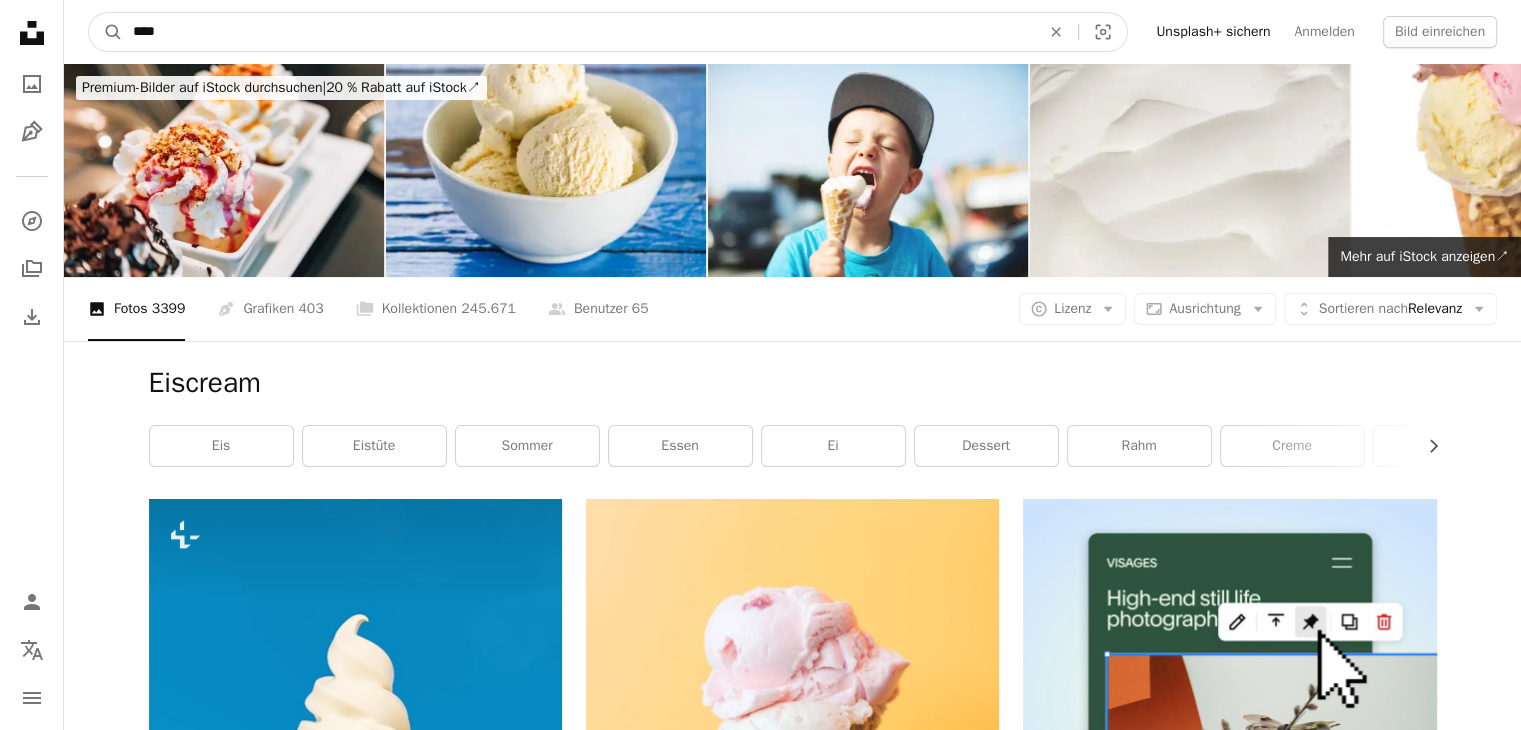 type on "*****" 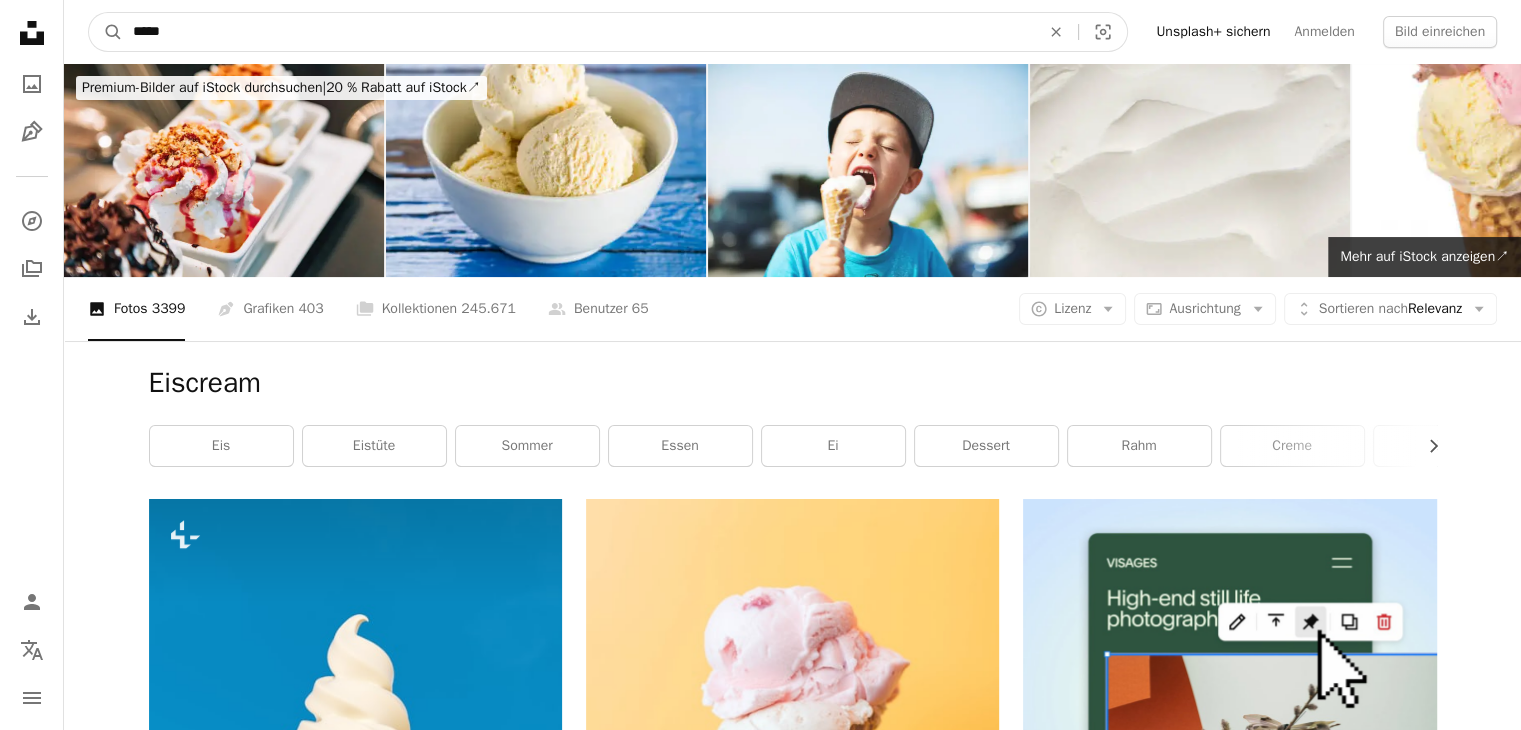 click on "A magnifying glass" at bounding box center (106, 32) 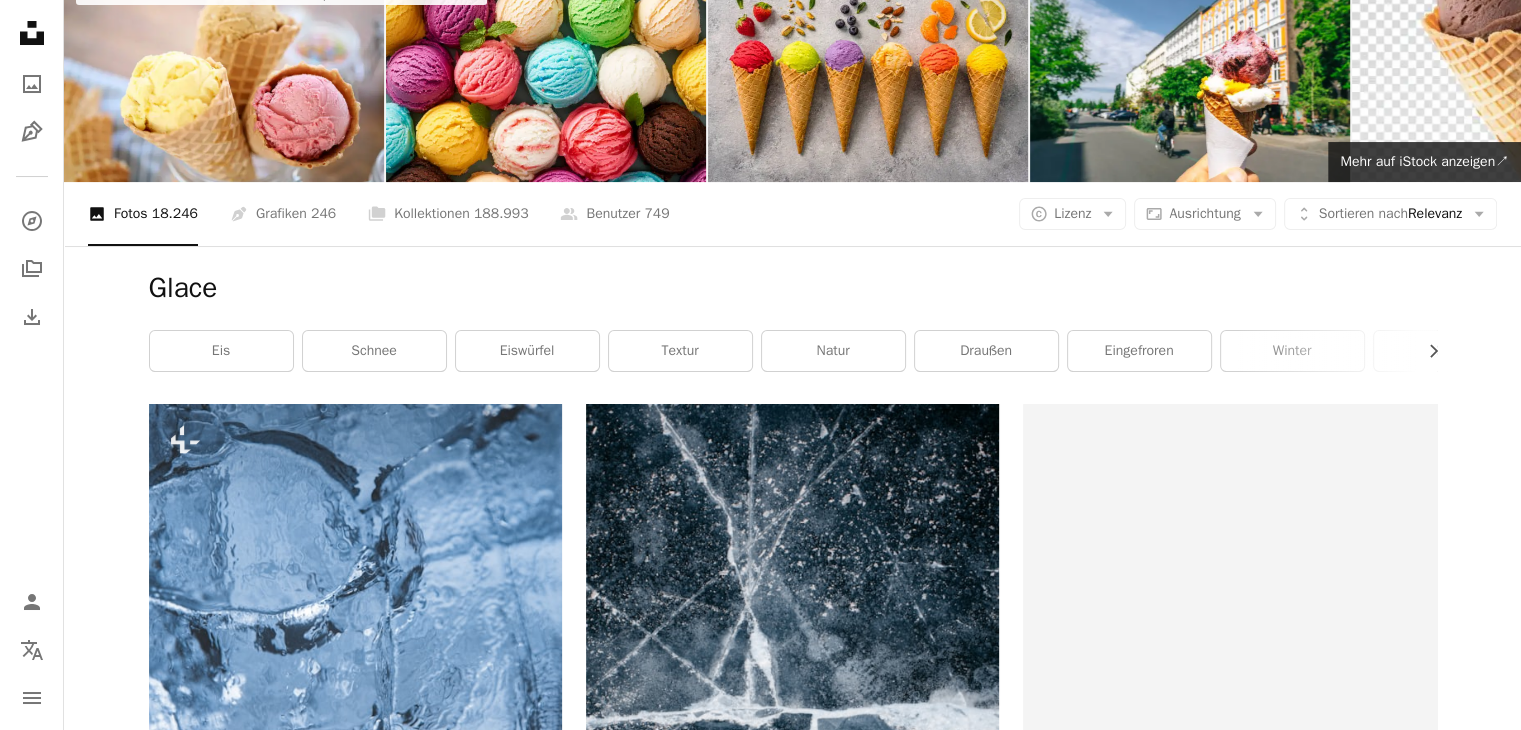 scroll, scrollTop: 0, scrollLeft: 0, axis: both 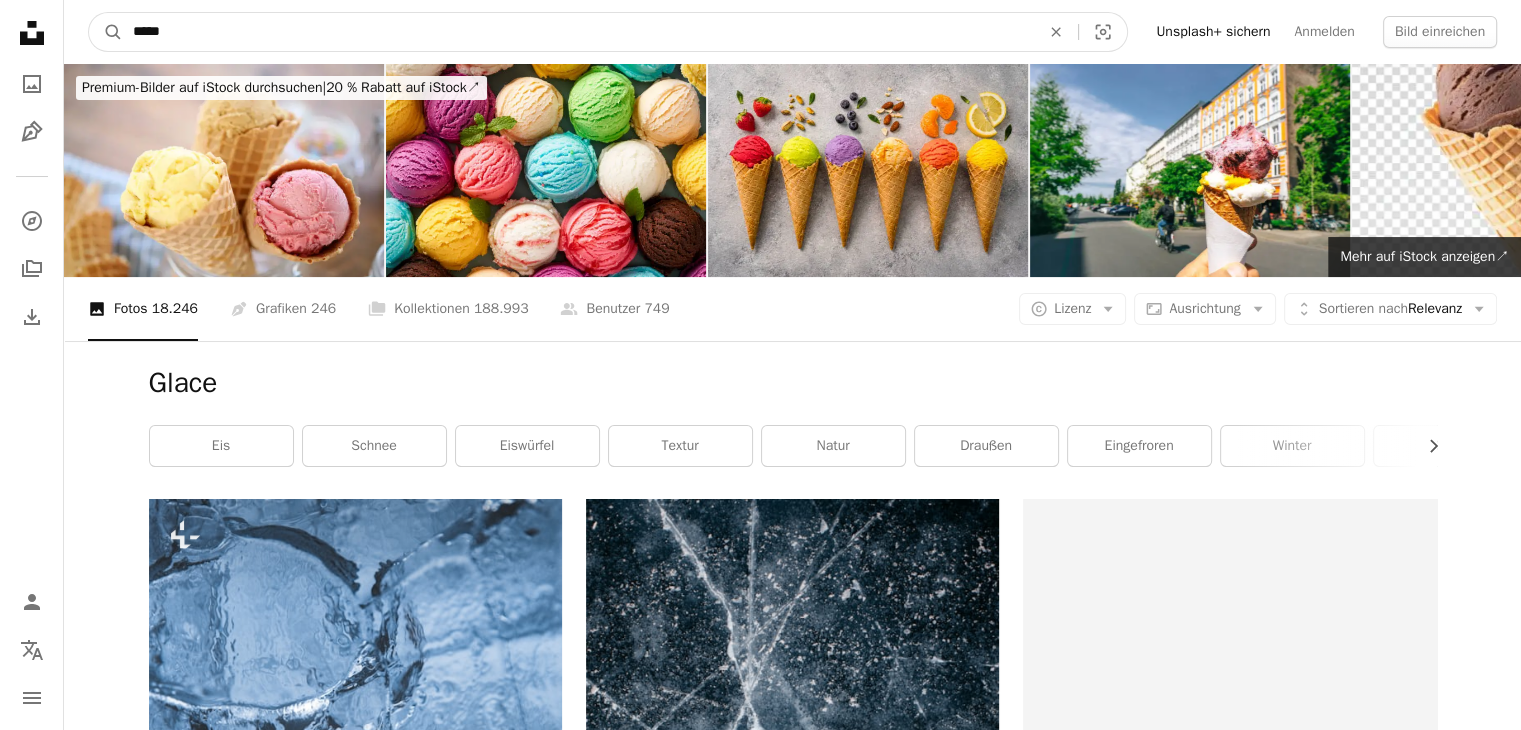 drag, startPoint x: 211, startPoint y: 25, endPoint x: 0, endPoint y: -32, distance: 218.56349 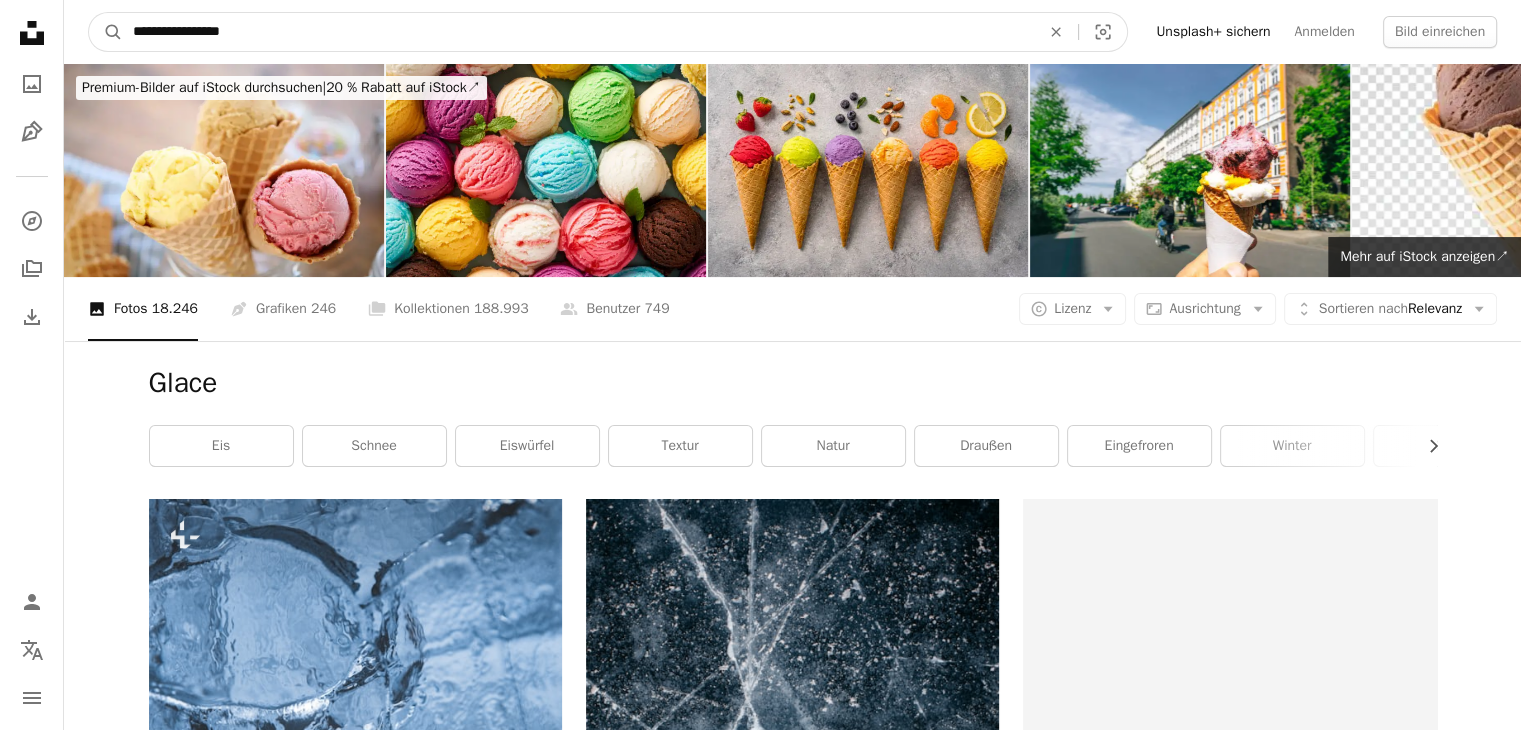 type on "**********" 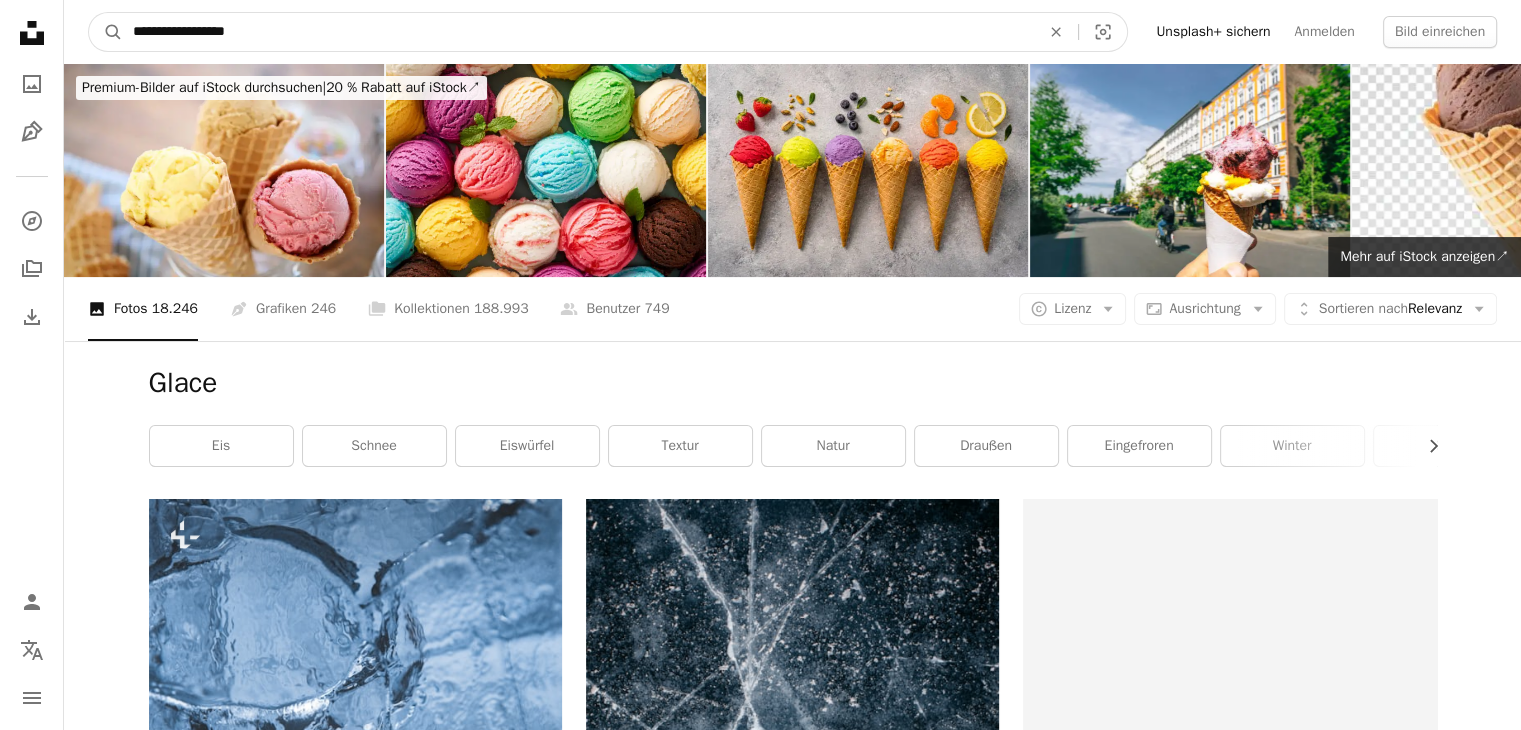 click on "A magnifying glass" at bounding box center [106, 32] 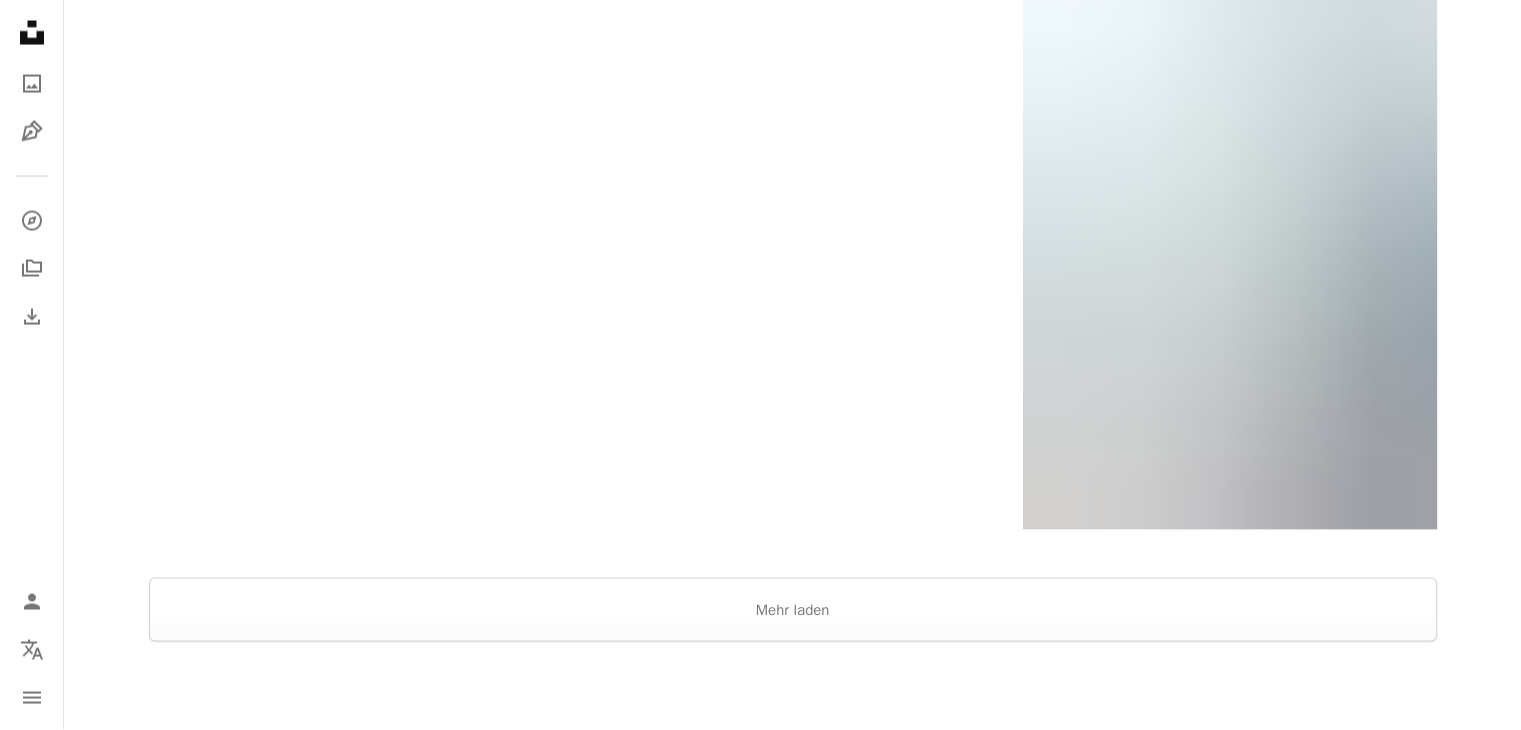scroll, scrollTop: 4300, scrollLeft: 0, axis: vertical 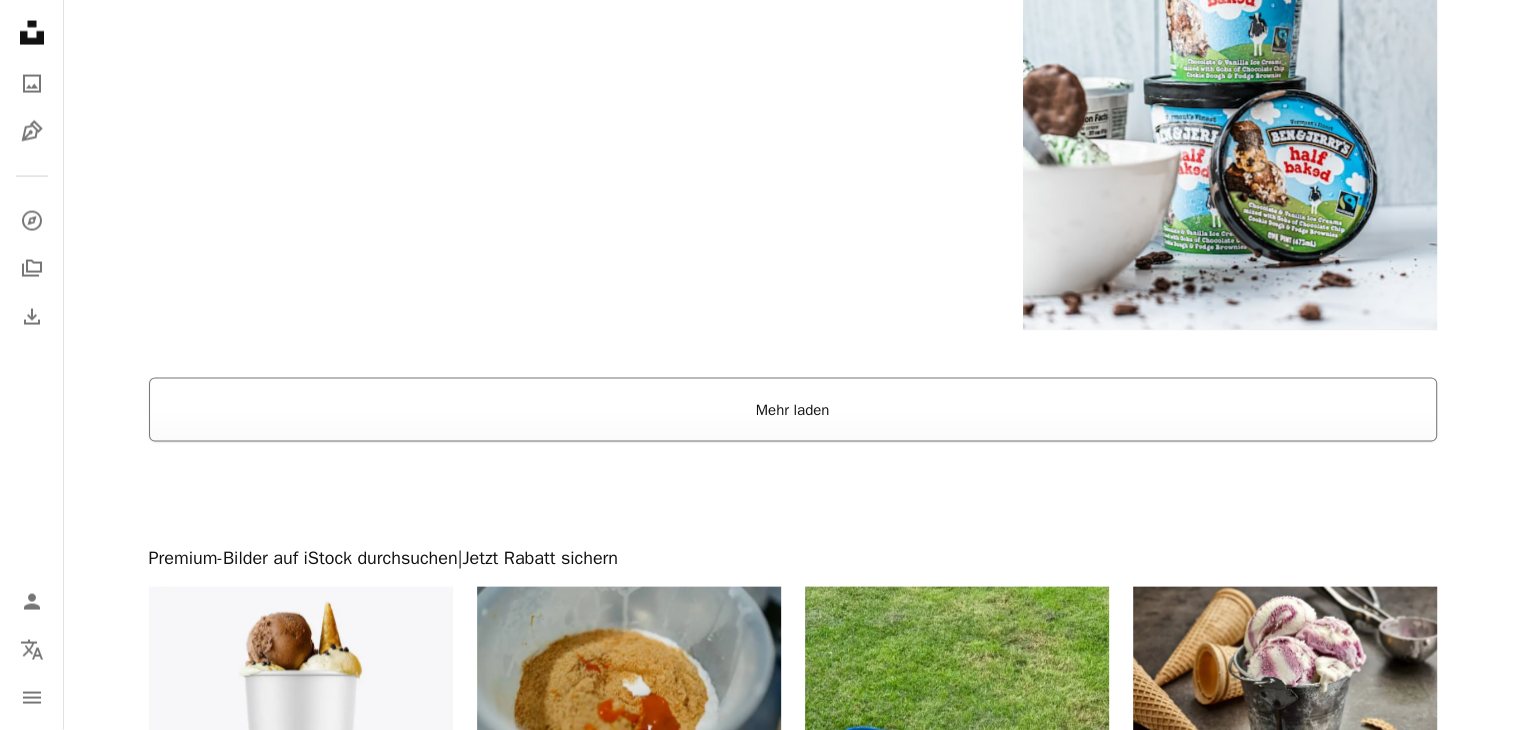 click on "Mehr laden" at bounding box center (793, 410) 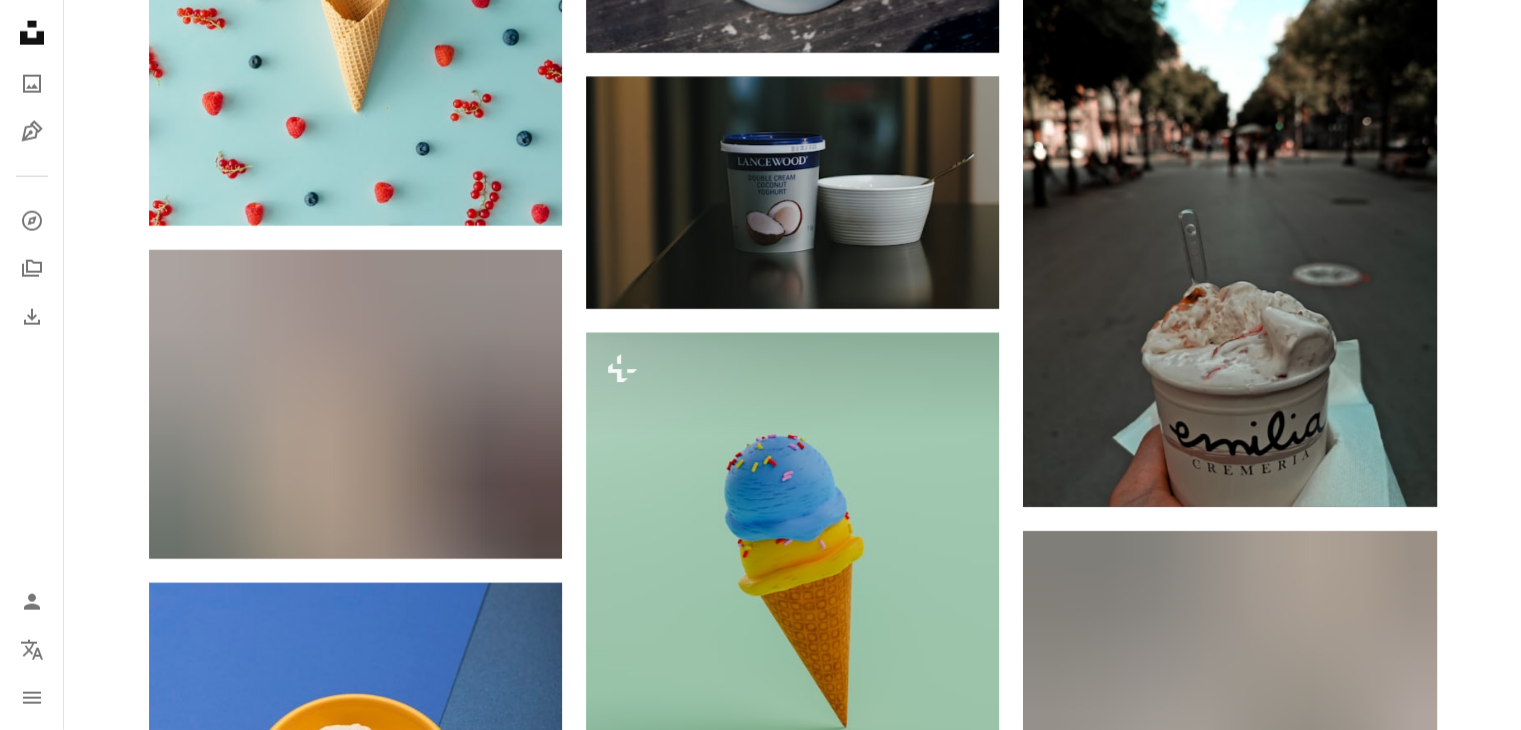 scroll, scrollTop: 20200, scrollLeft: 0, axis: vertical 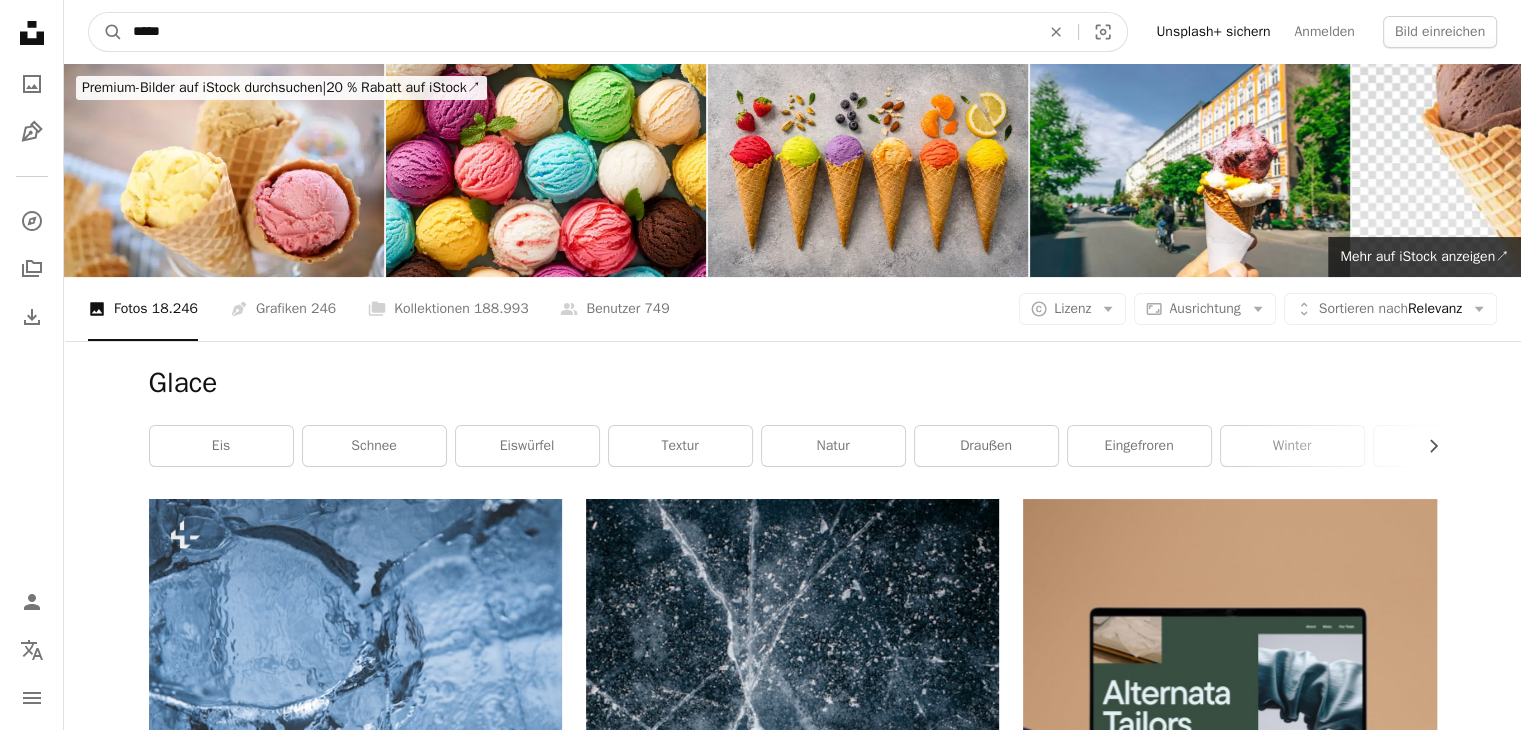 drag, startPoint x: 140, startPoint y: 13, endPoint x: 0, endPoint y: -21, distance: 144.06943 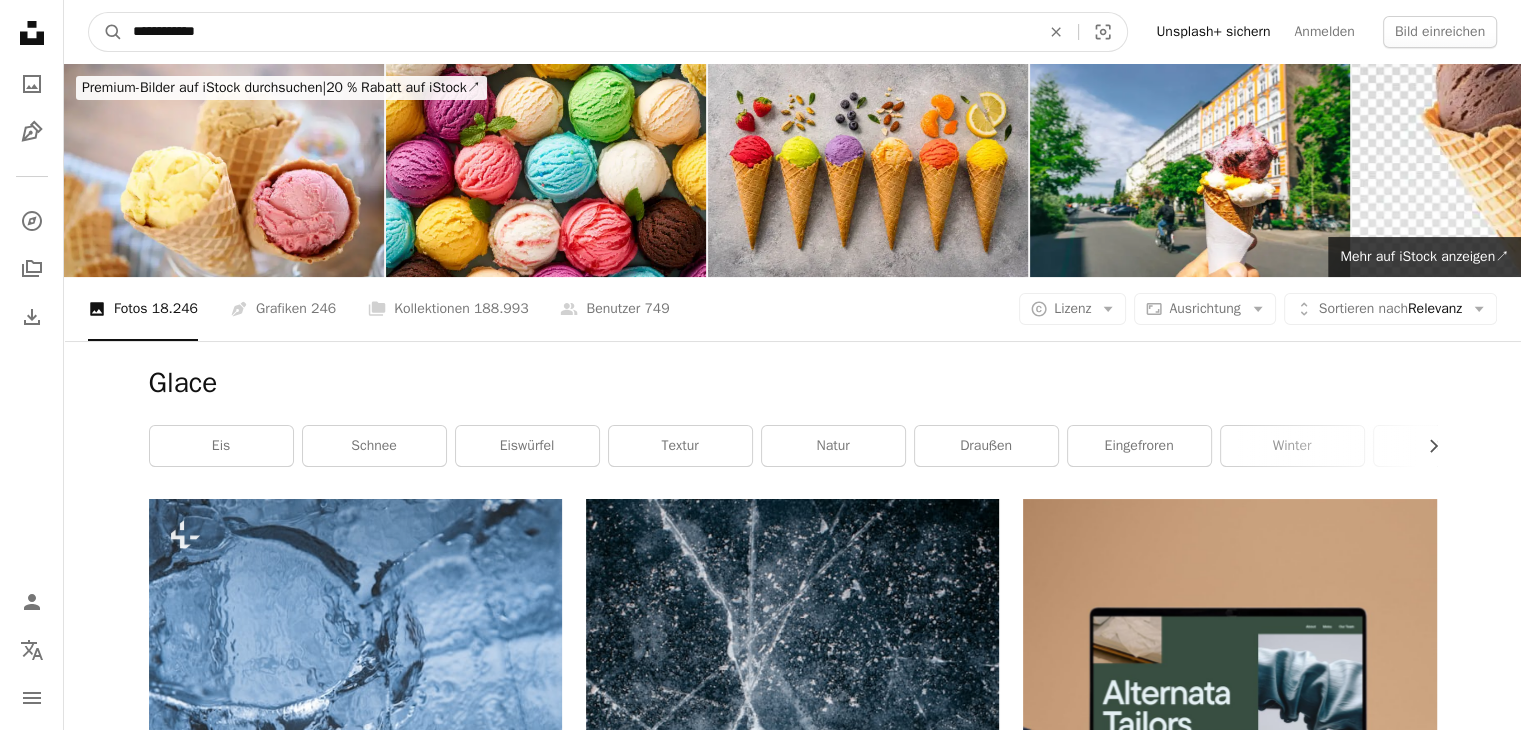 type on "**********" 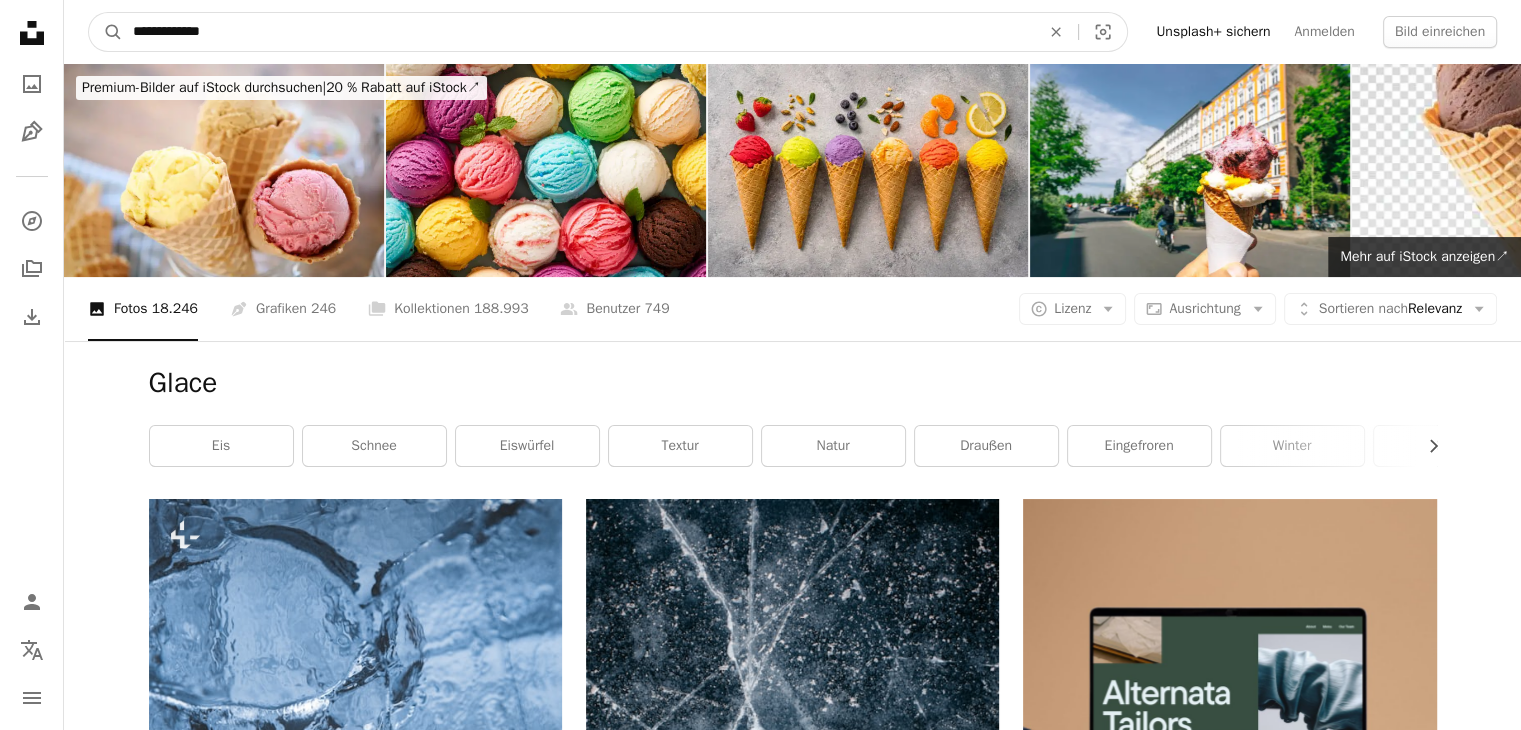 click on "A magnifying glass" at bounding box center (106, 32) 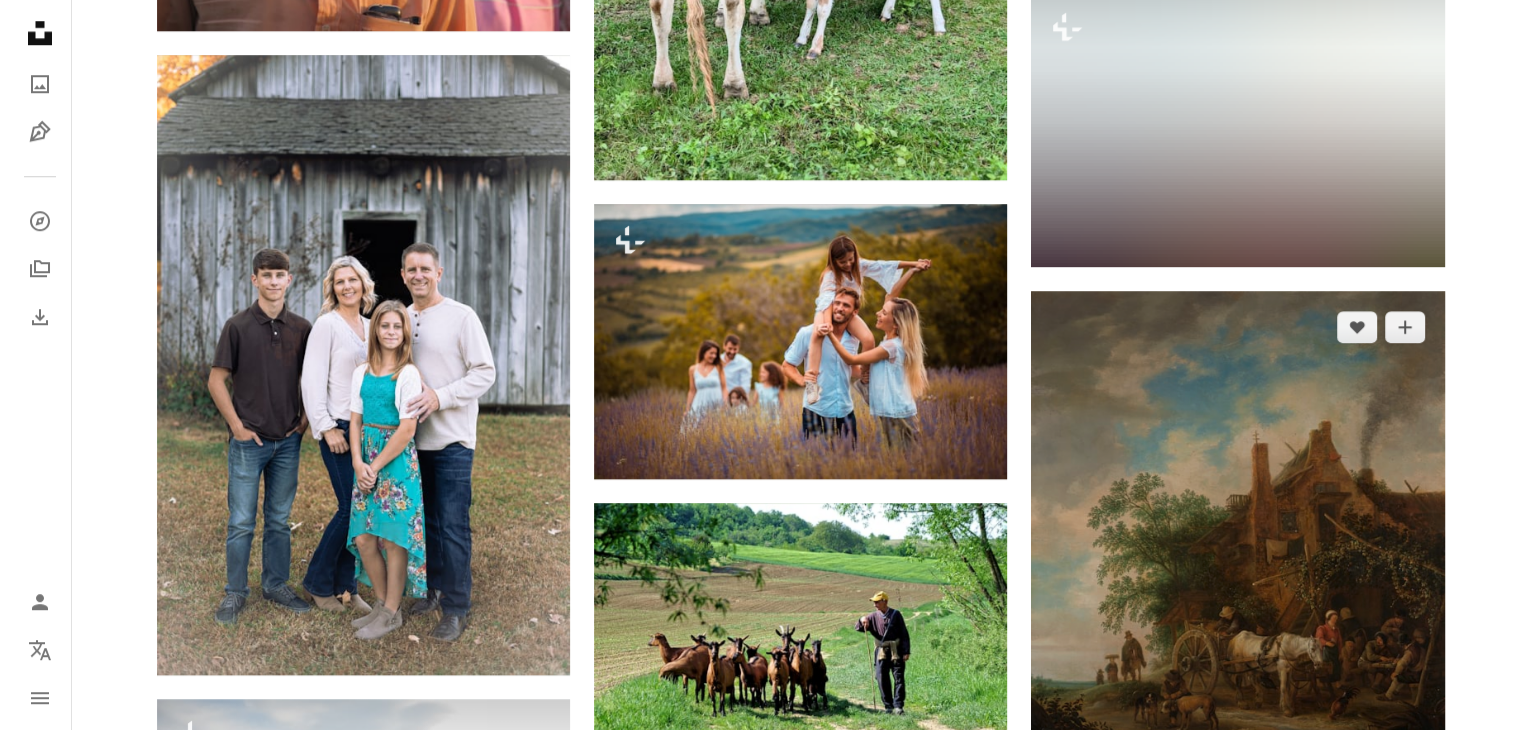 scroll, scrollTop: 1700, scrollLeft: 0, axis: vertical 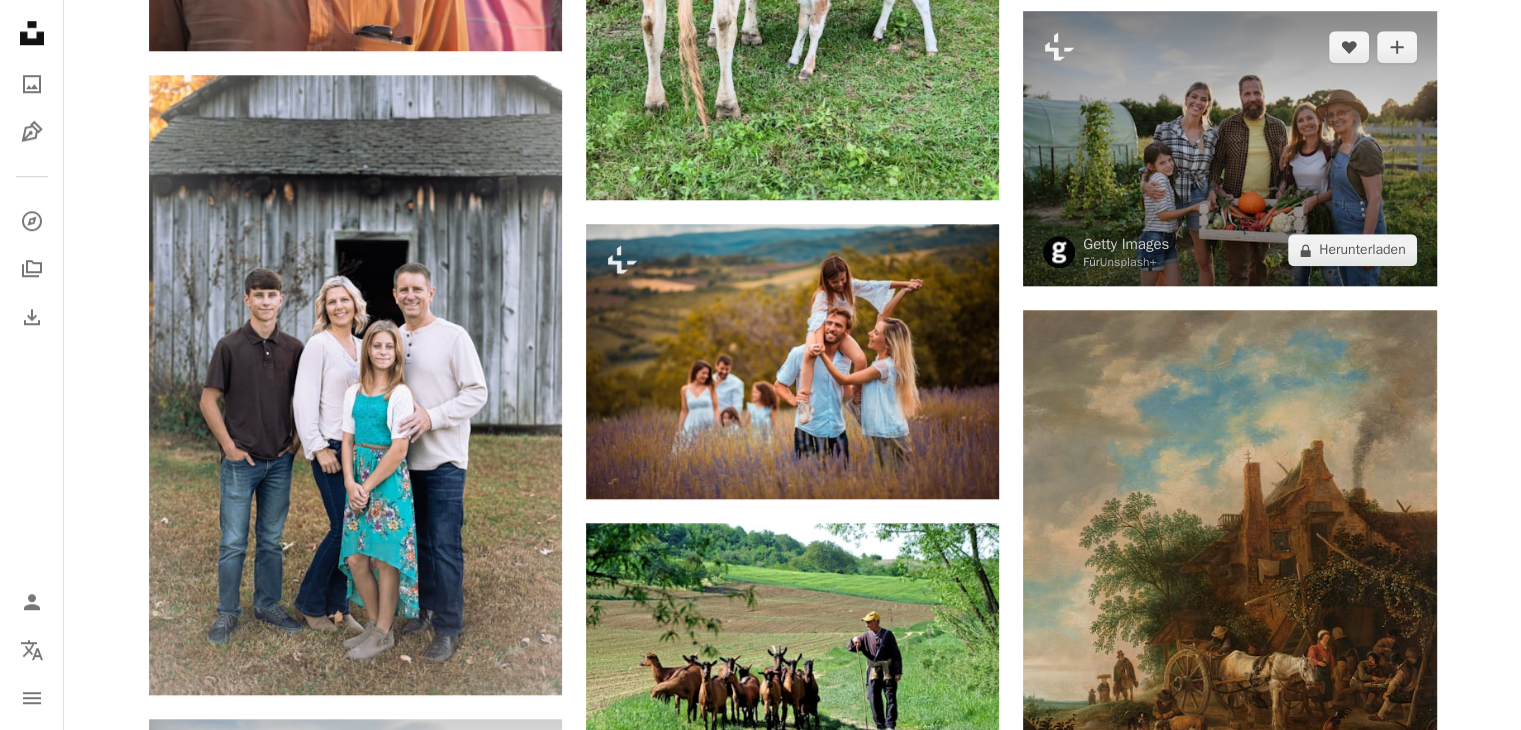 click at bounding box center [1229, 148] 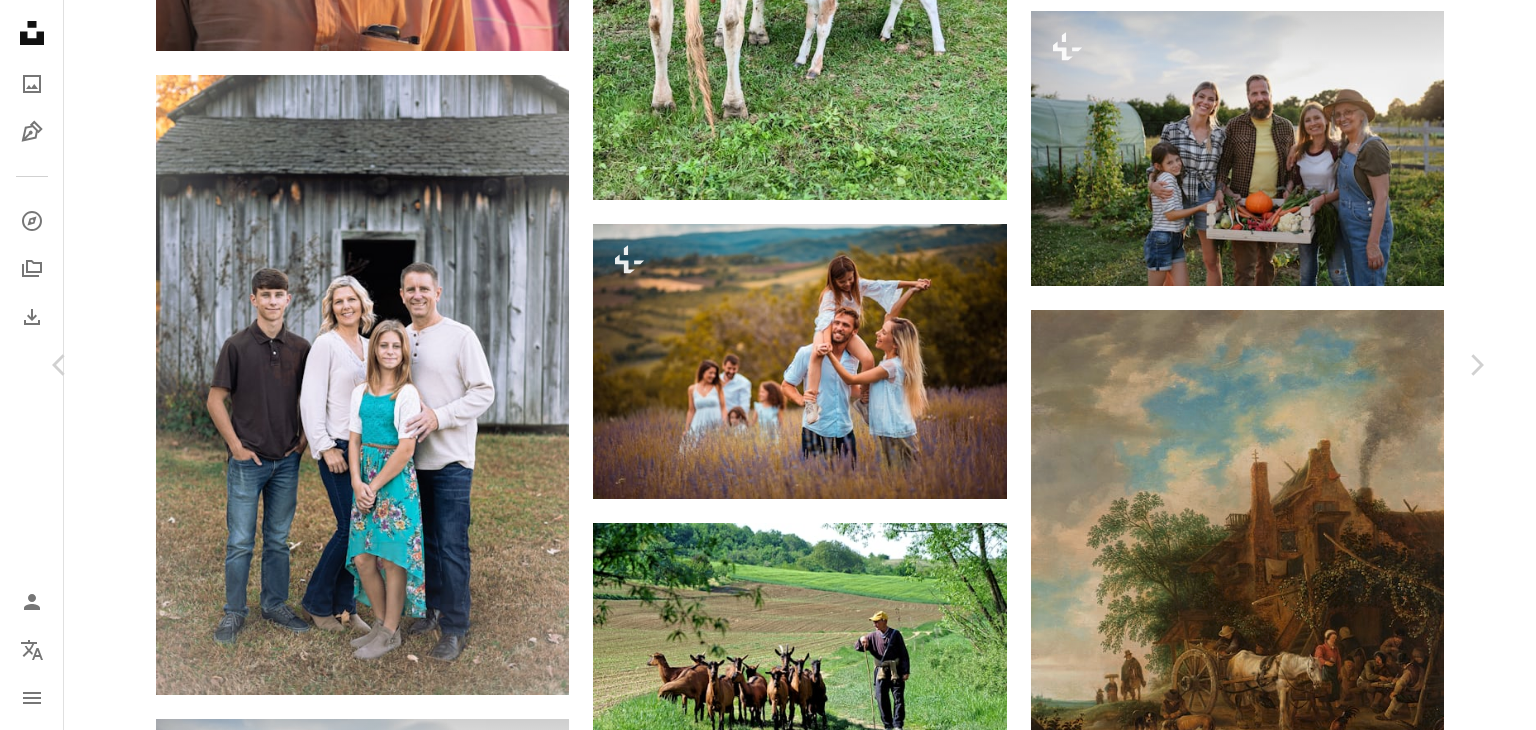 scroll, scrollTop: 1800, scrollLeft: 0, axis: vertical 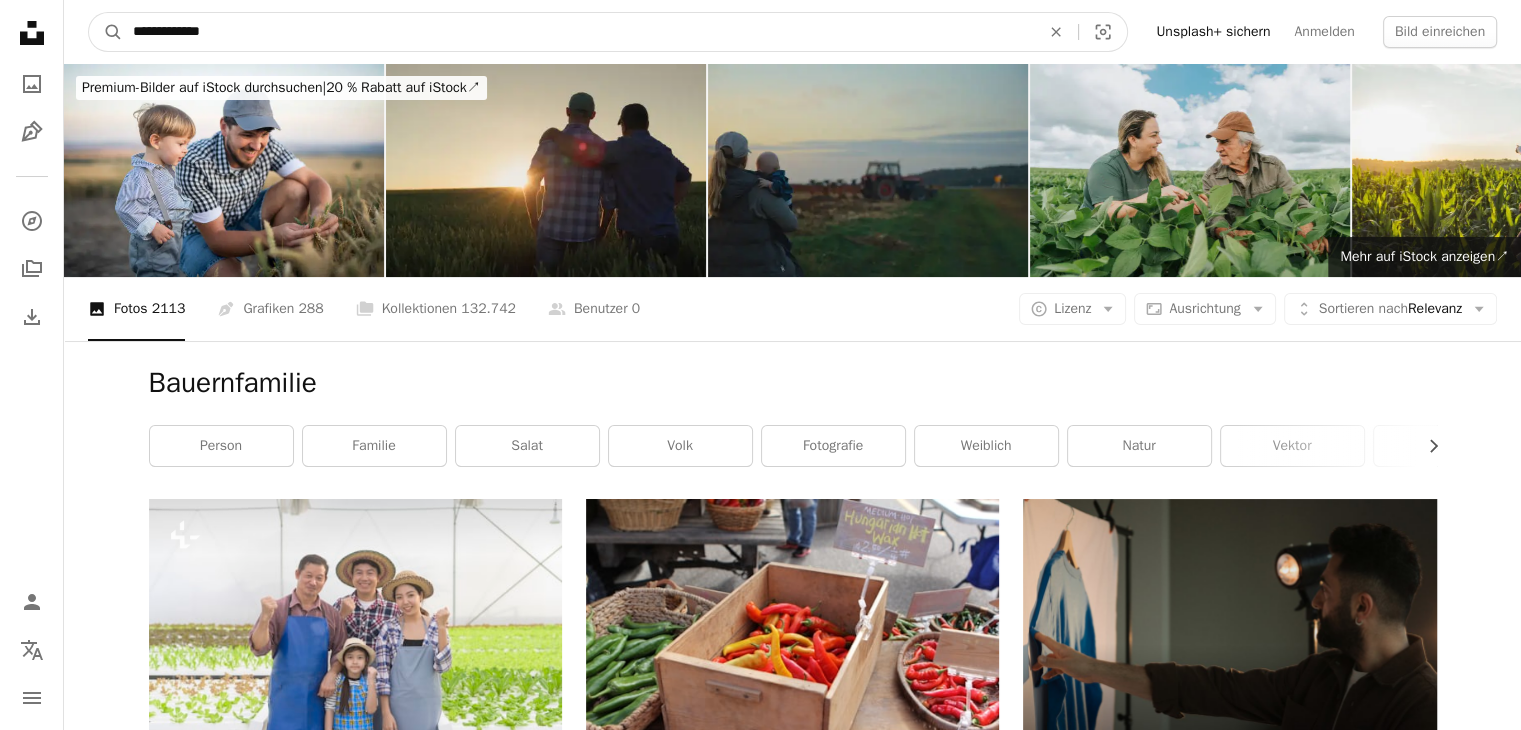 drag, startPoint x: 248, startPoint y: 49, endPoint x: 0, endPoint y: -8, distance: 254.46611 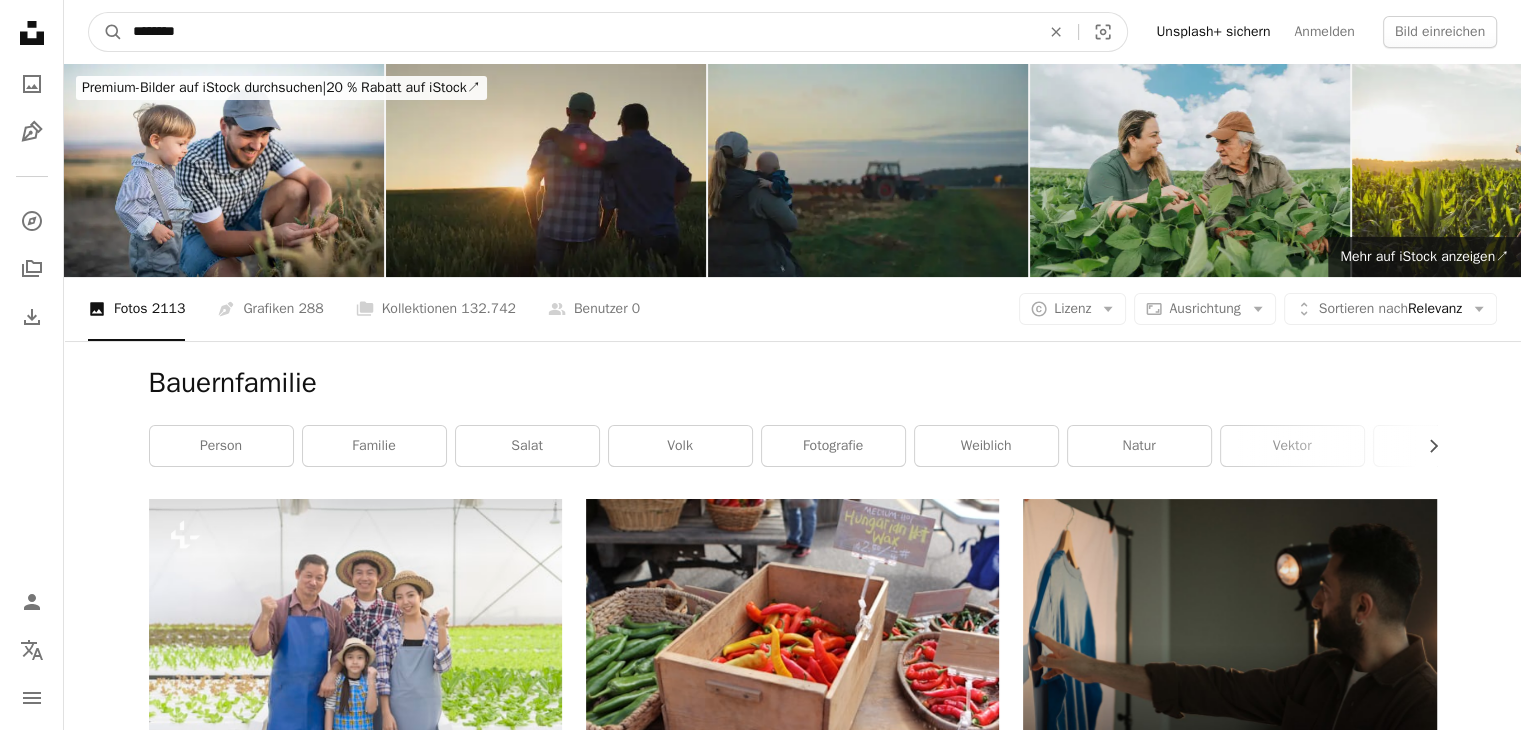 type on "********" 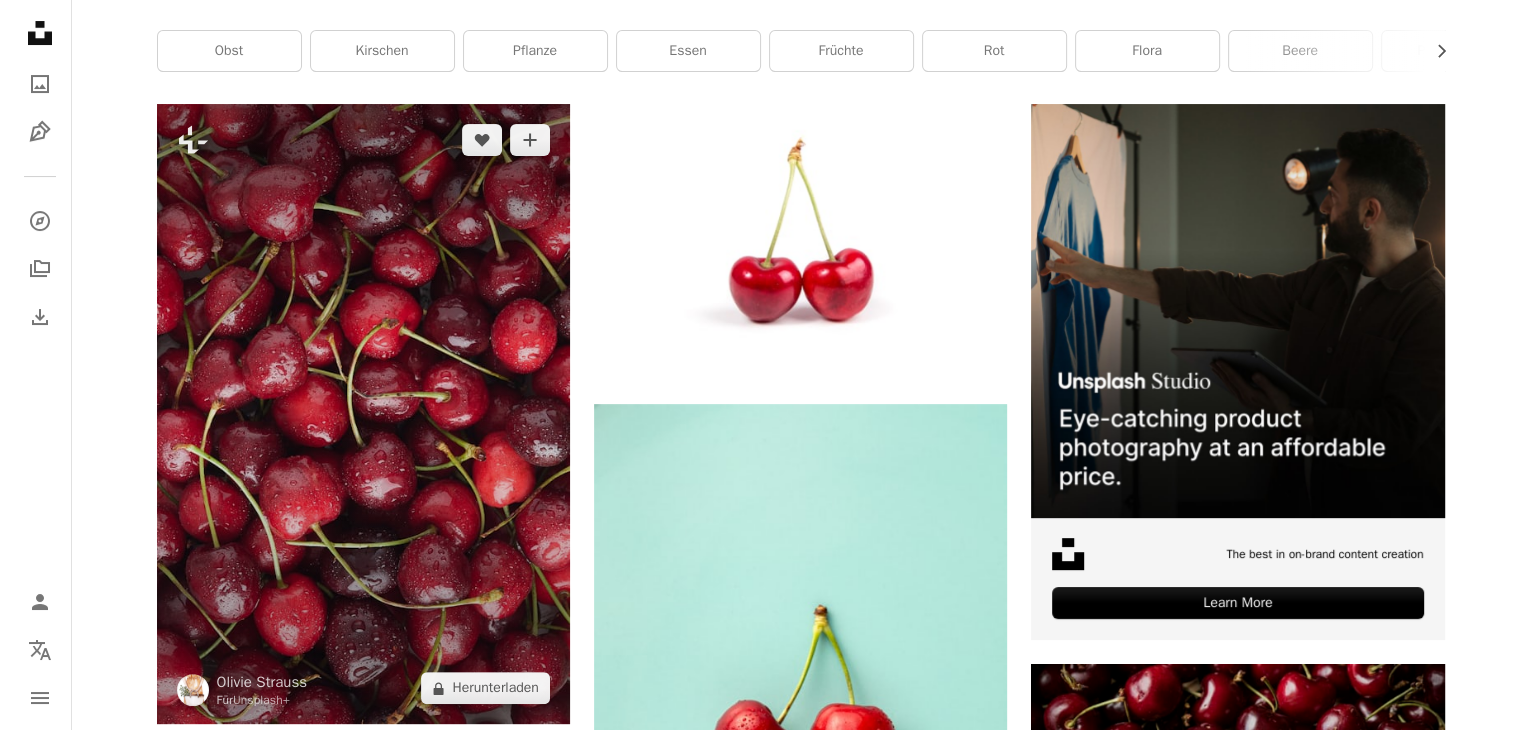scroll, scrollTop: 500, scrollLeft: 0, axis: vertical 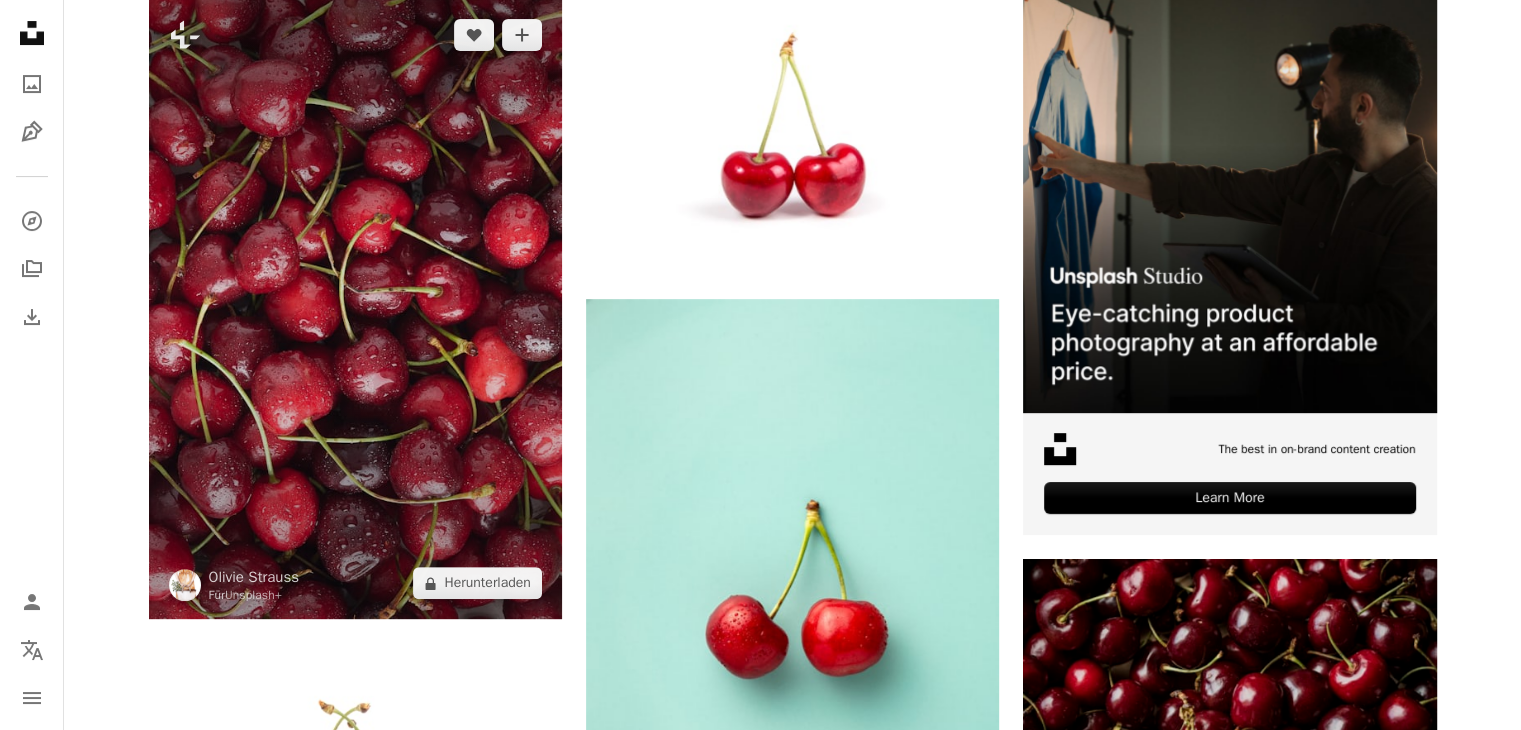 click at bounding box center [355, 309] 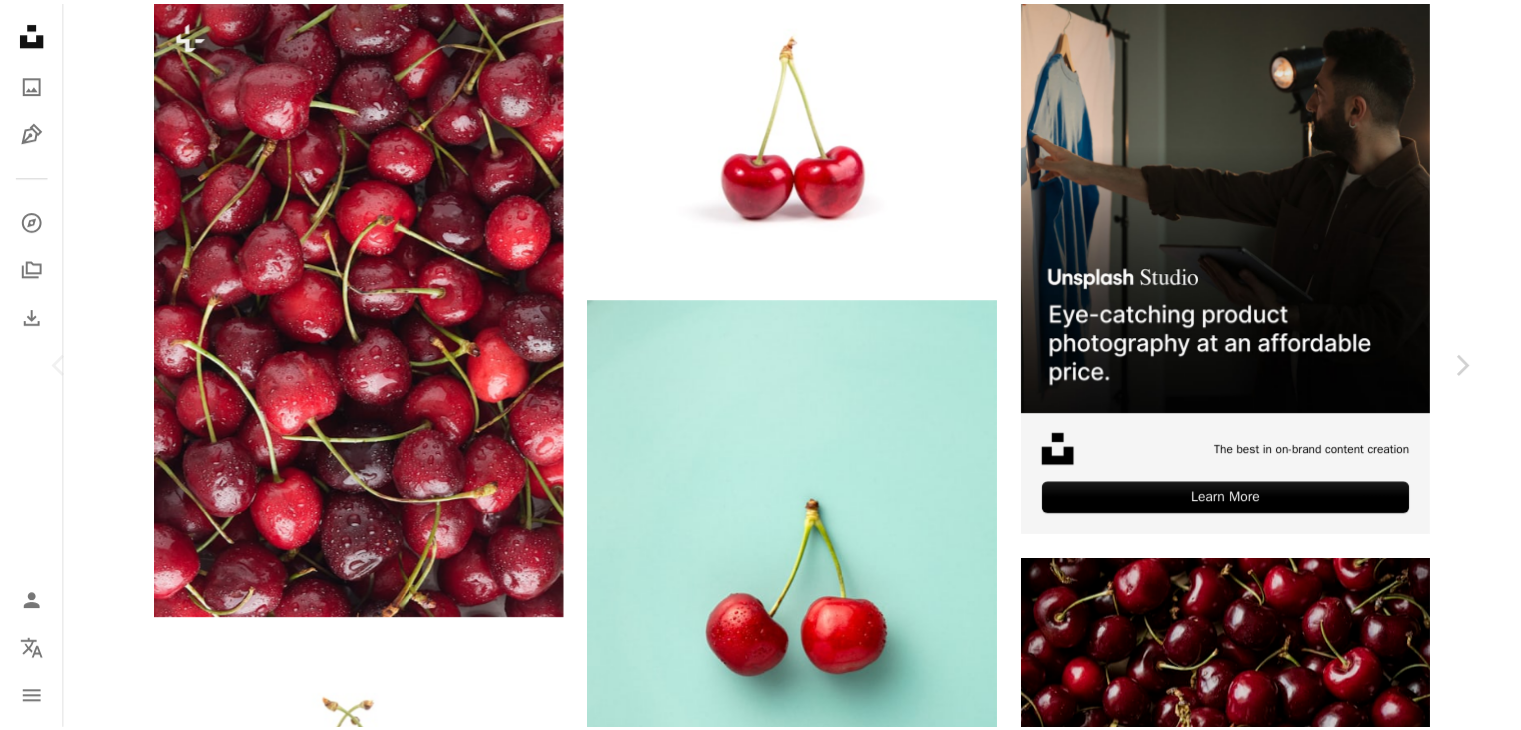 scroll, scrollTop: 5600, scrollLeft: 0, axis: vertical 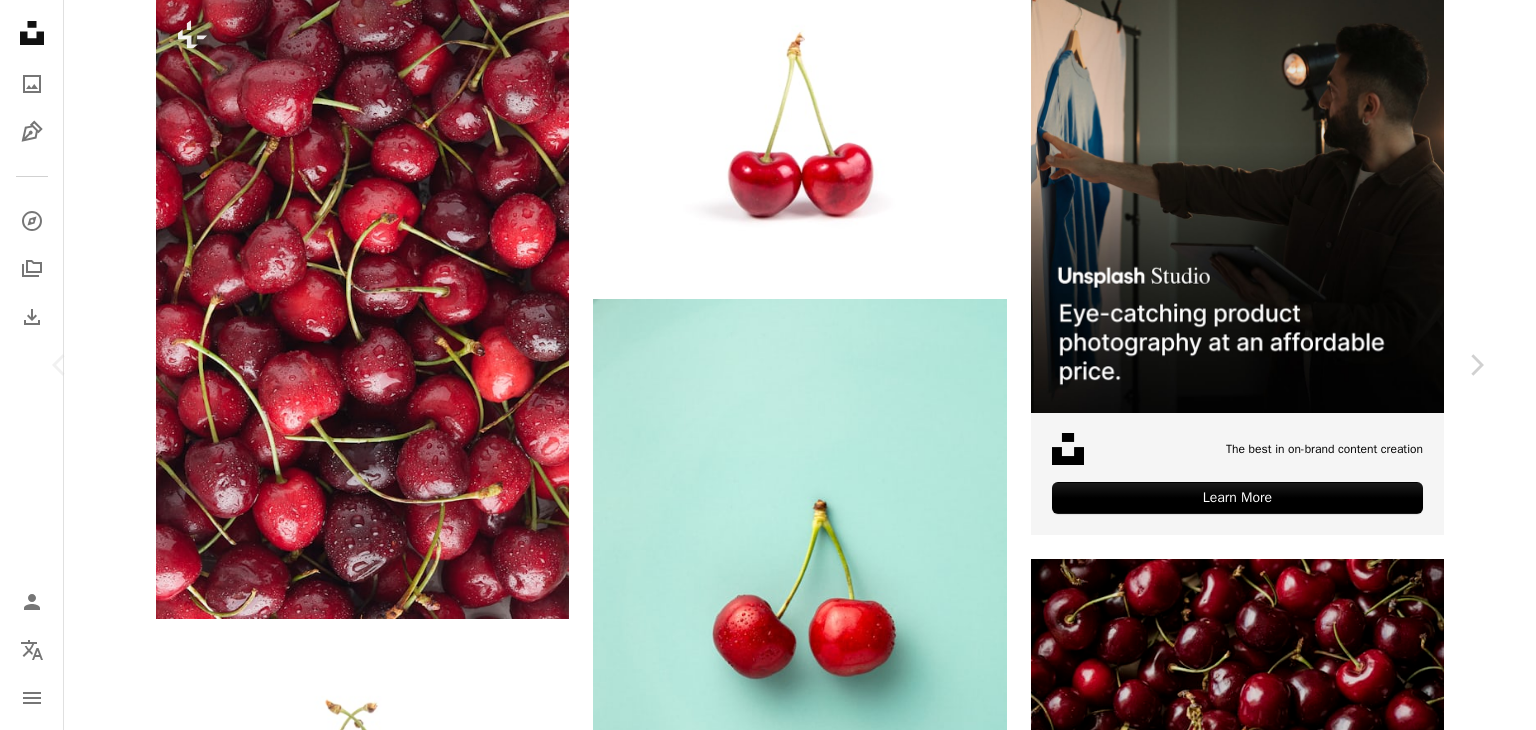 click on "An X shape" at bounding box center [20, 20] 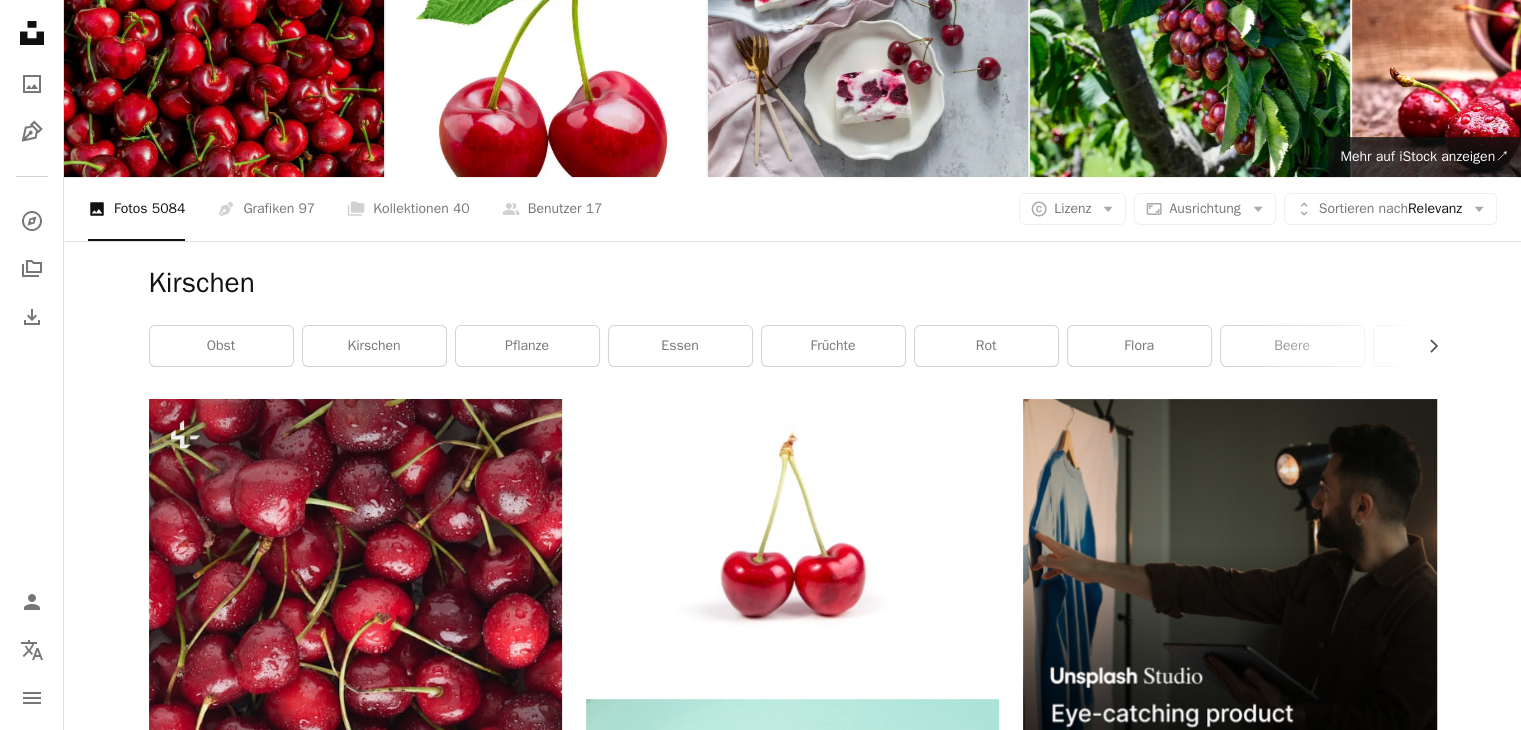 scroll, scrollTop: 0, scrollLeft: 0, axis: both 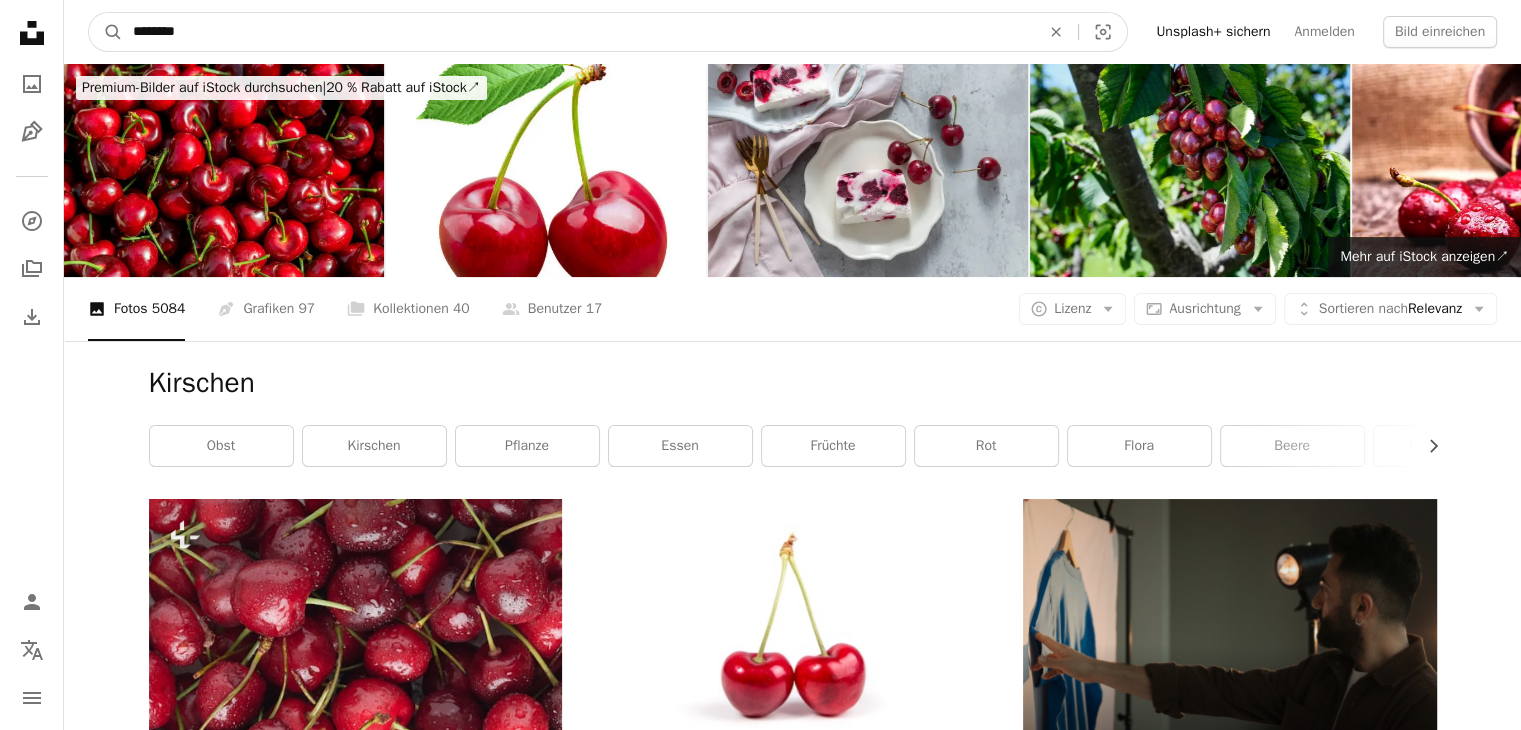click on "********" at bounding box center (578, 32) 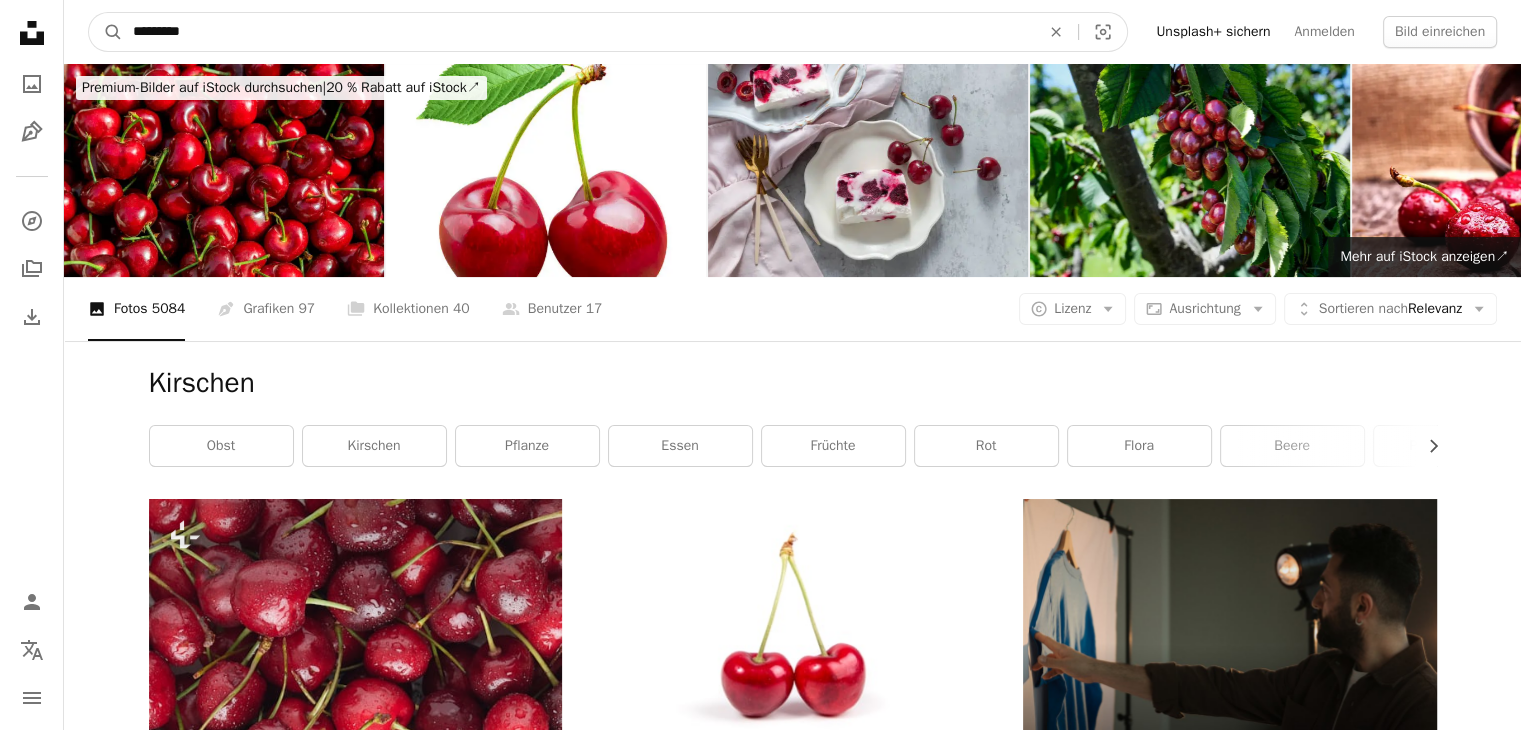 type on "**********" 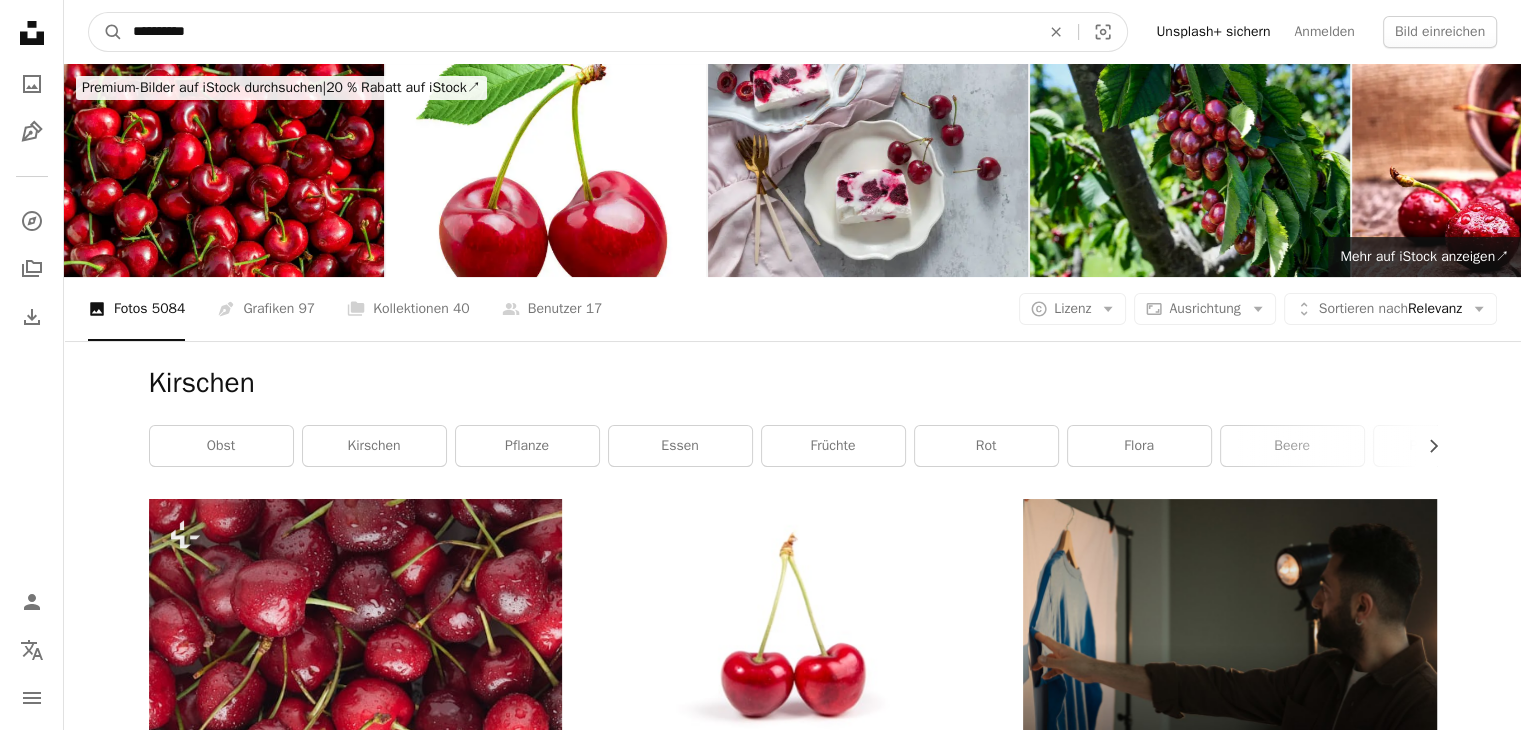 click on "A magnifying glass" at bounding box center (106, 32) 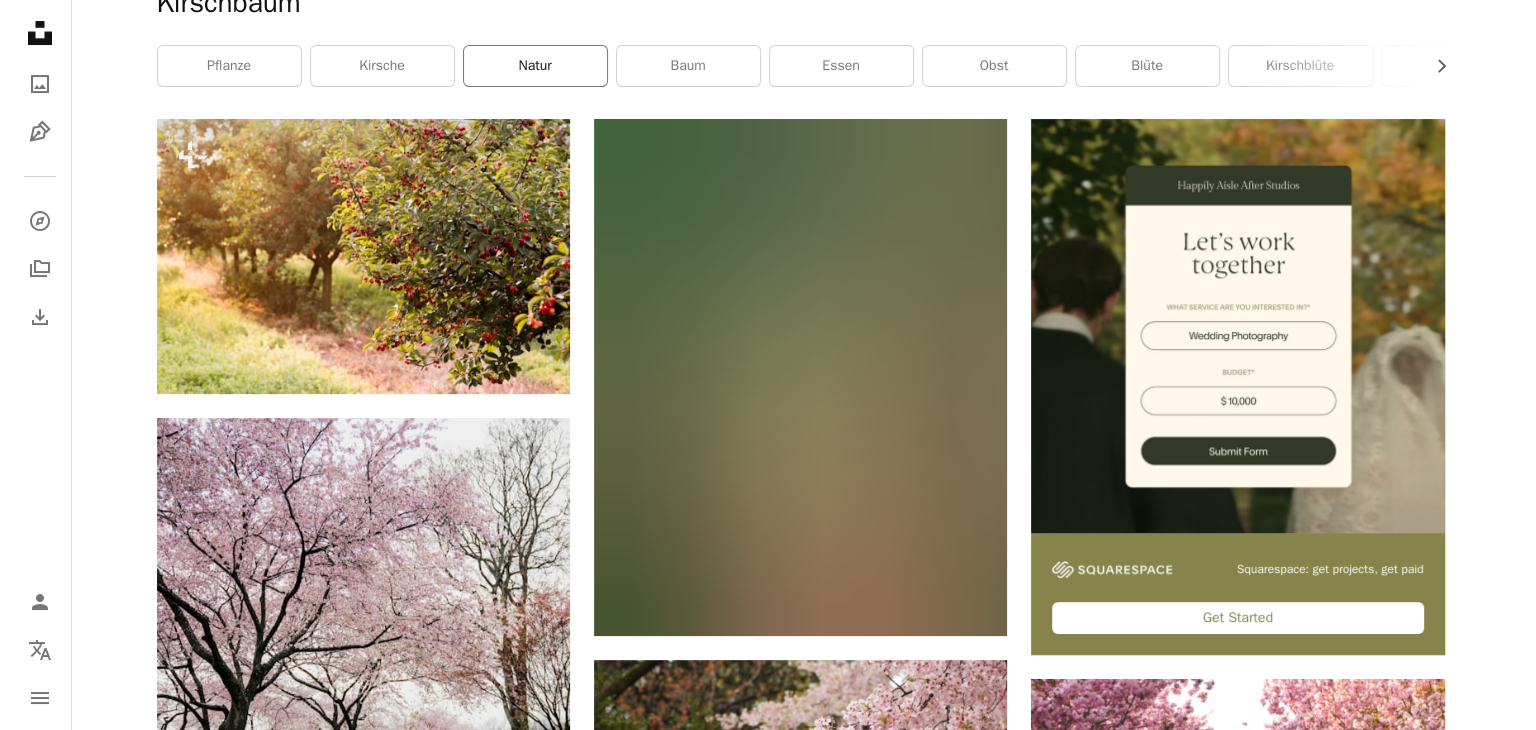 scroll, scrollTop: 500, scrollLeft: 0, axis: vertical 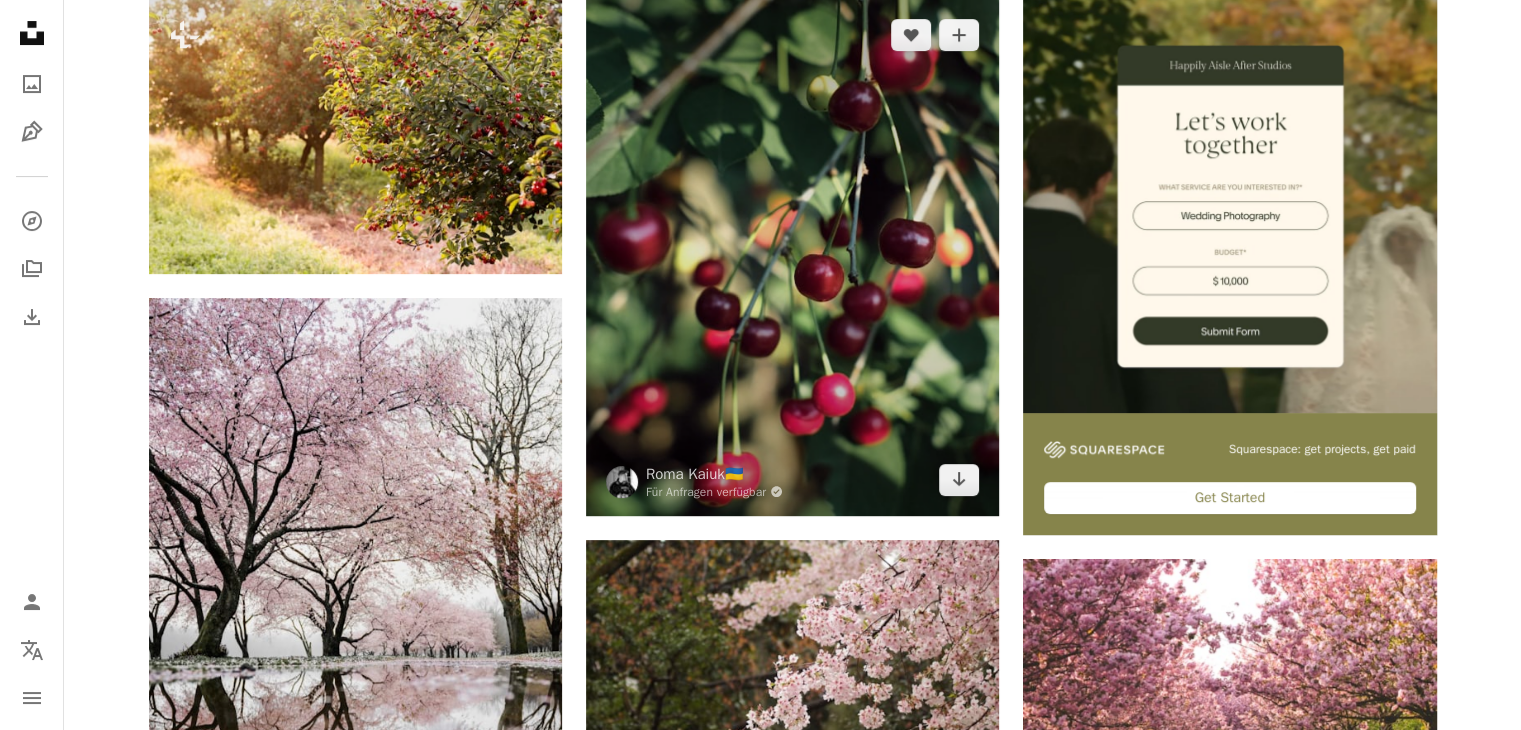 click at bounding box center (792, 257) 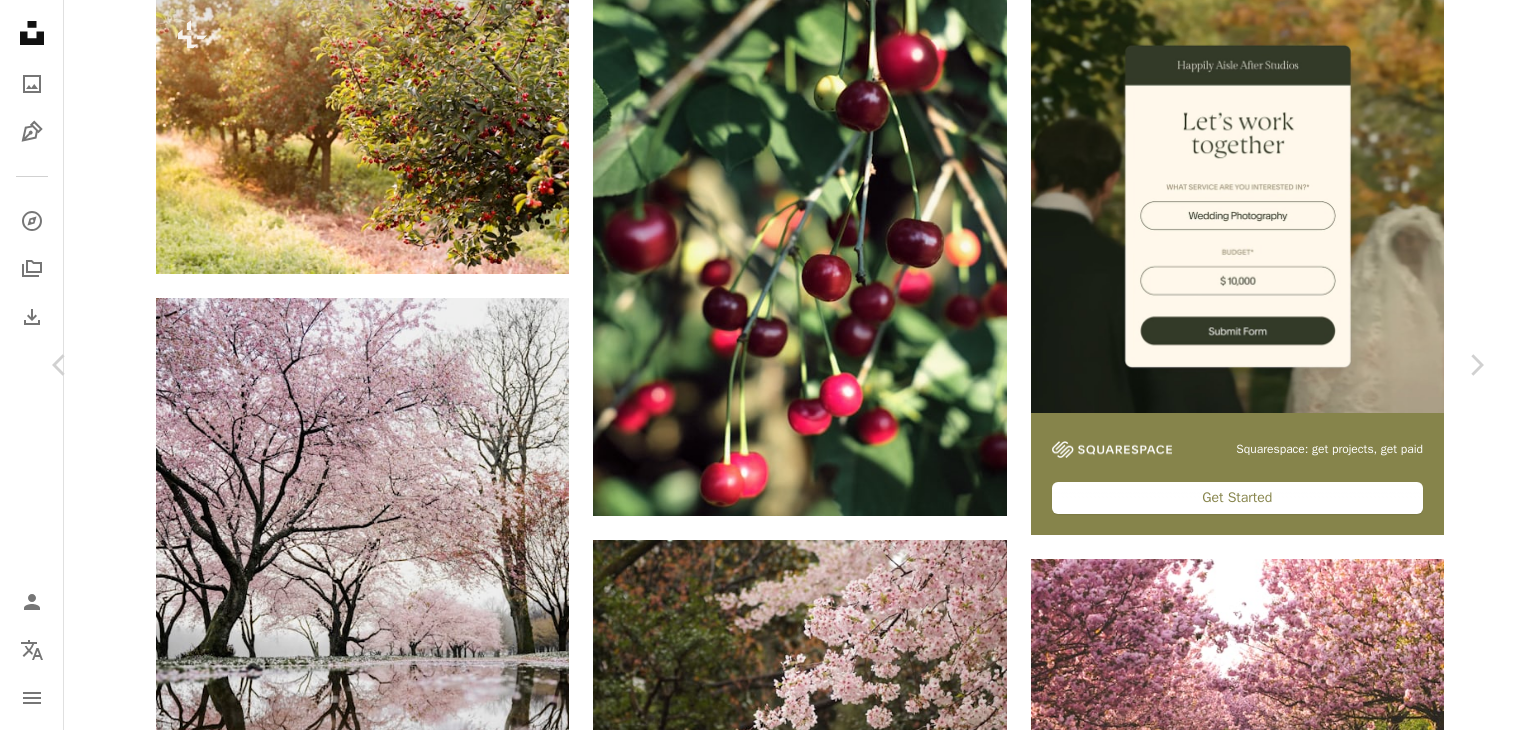 click on "Kostenlos herunterladen" at bounding box center [1255, 4099] 